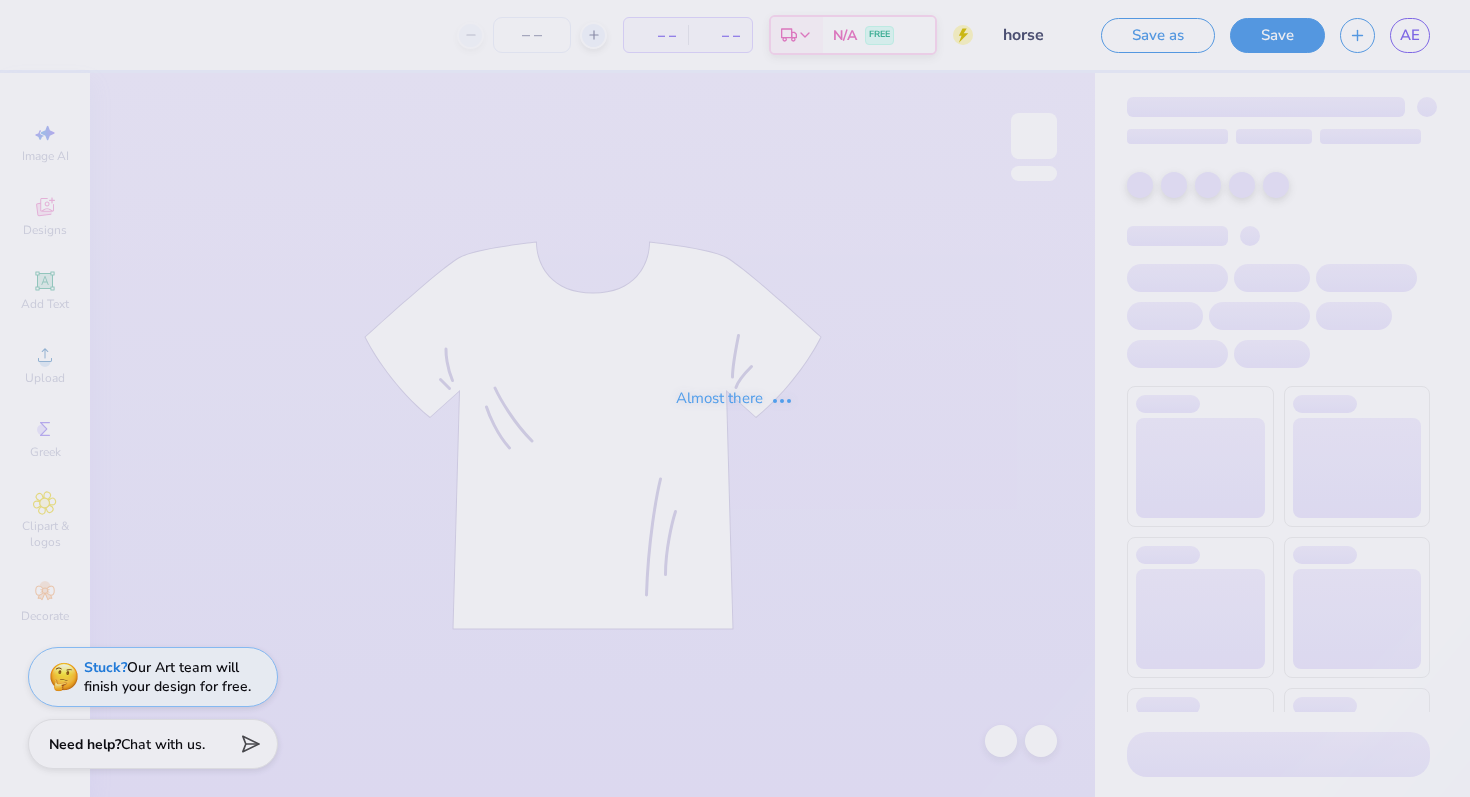 scroll, scrollTop: 0, scrollLeft: 0, axis: both 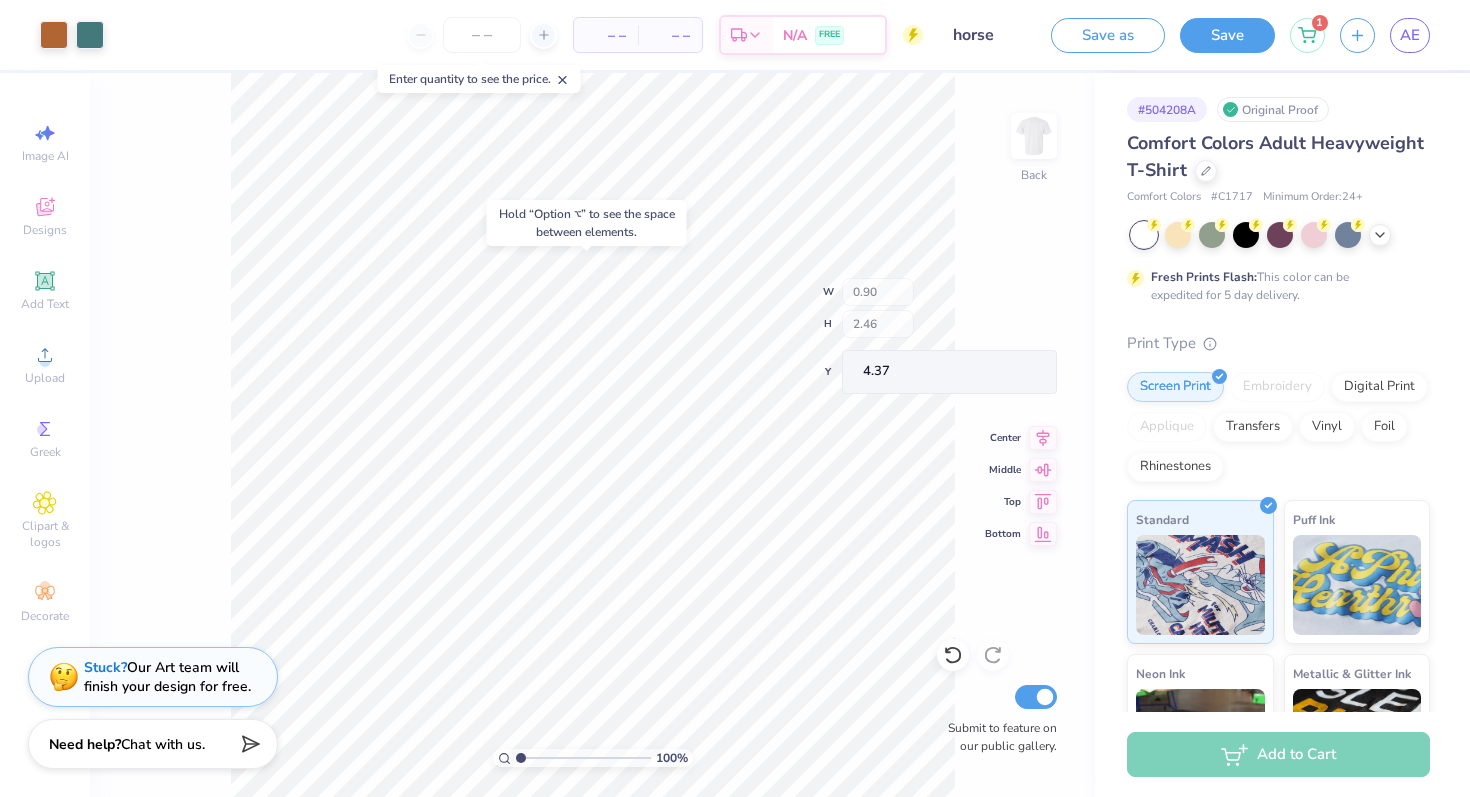 type on "4.37" 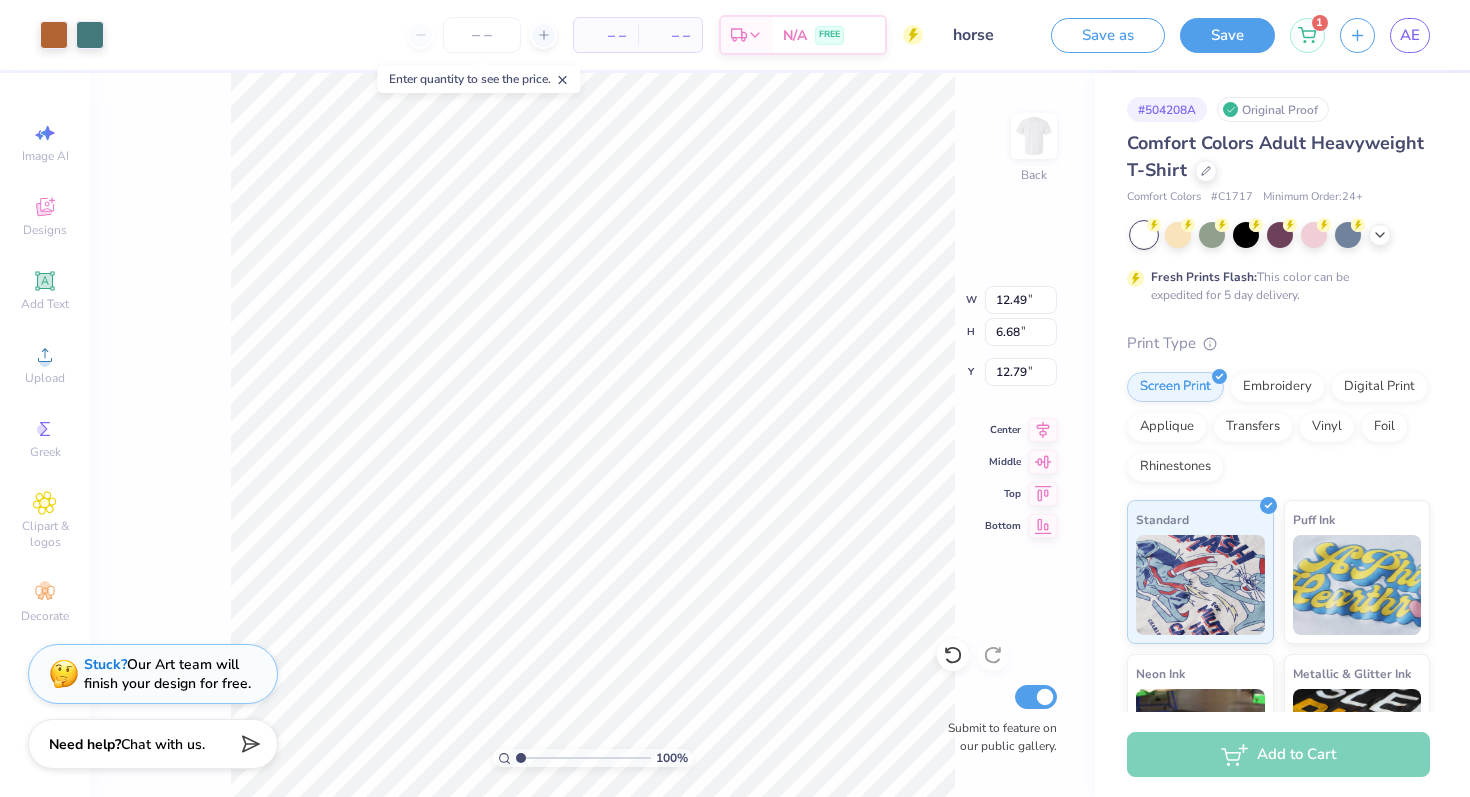 type on "12.49" 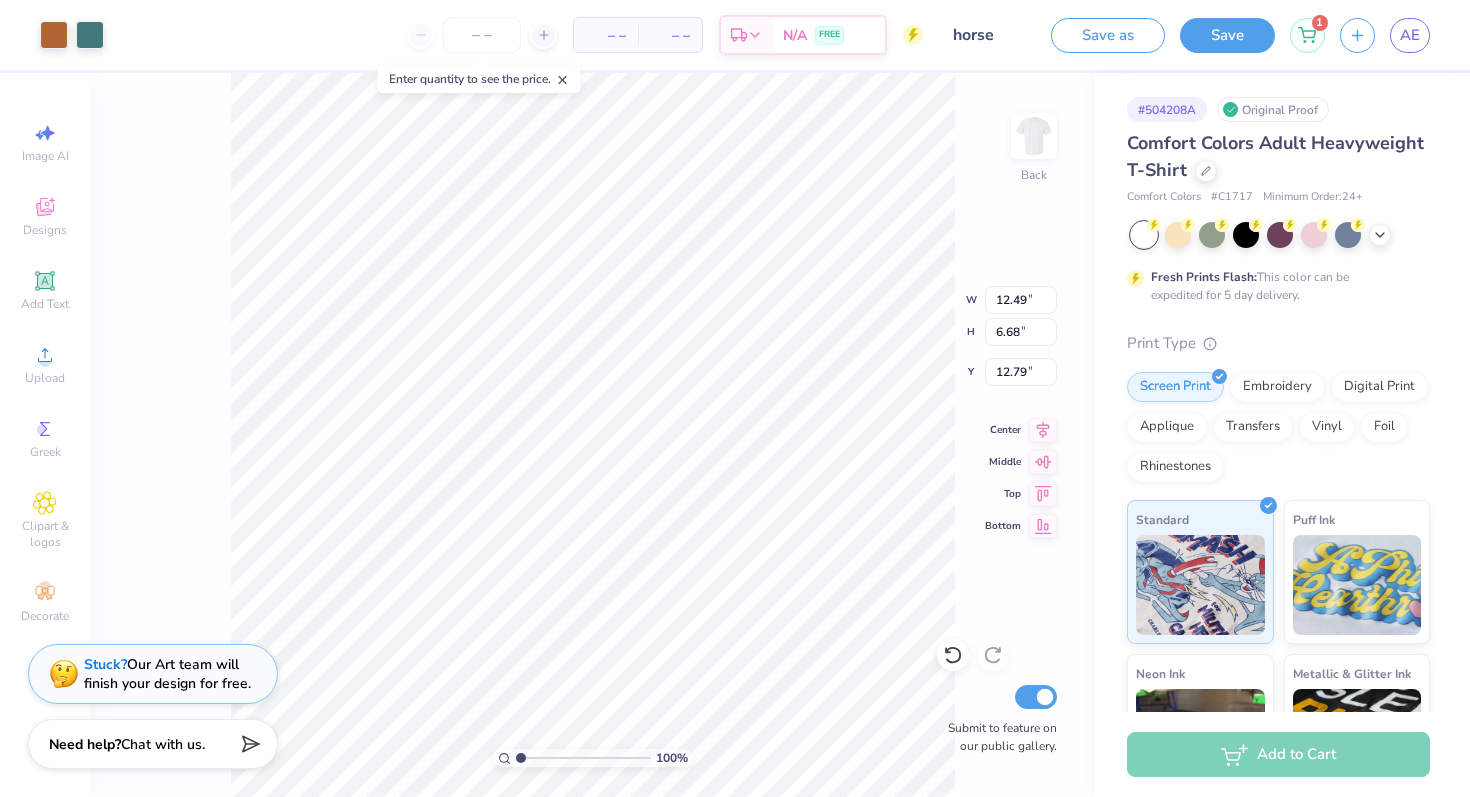 type on "7.79" 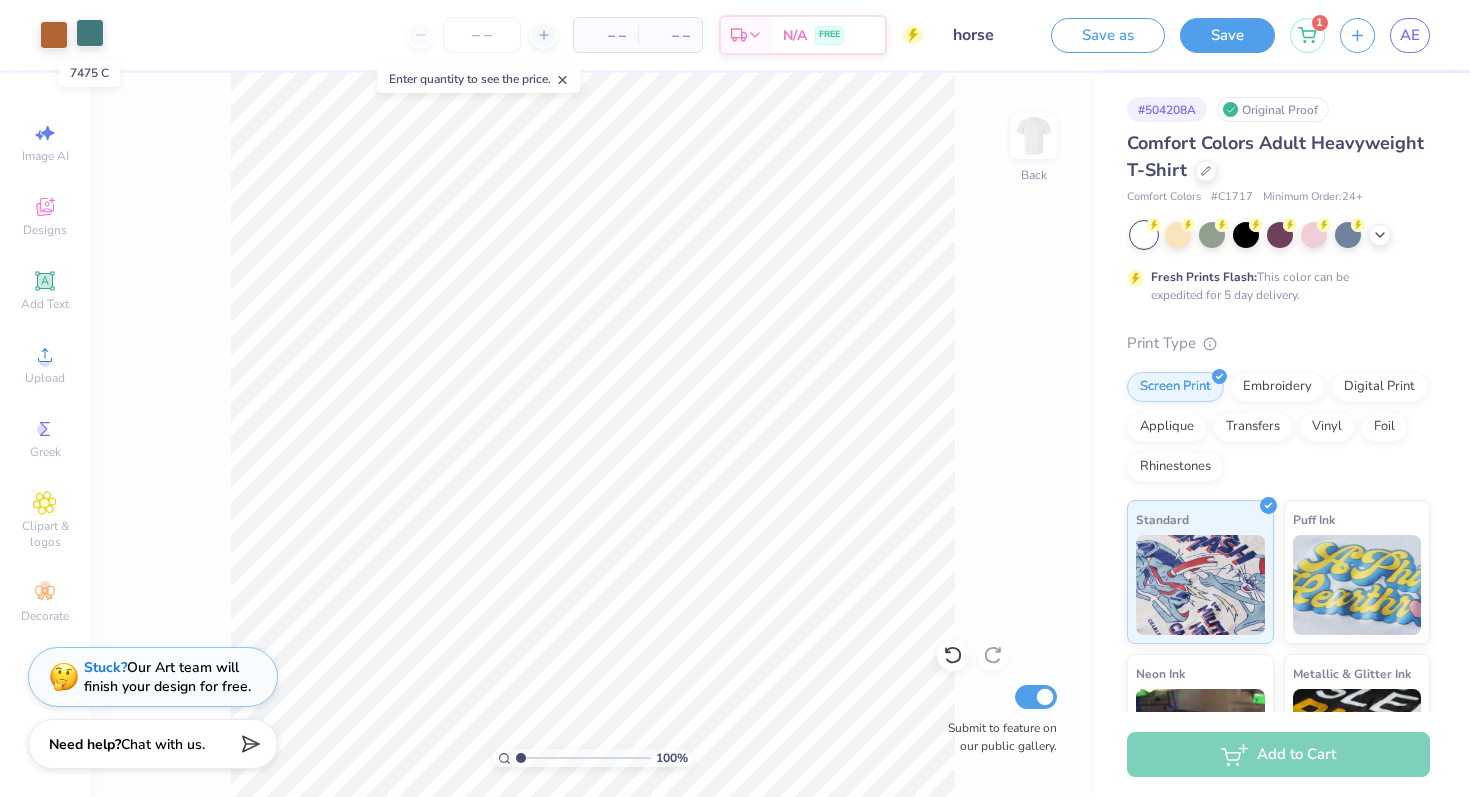 click at bounding box center [90, 33] 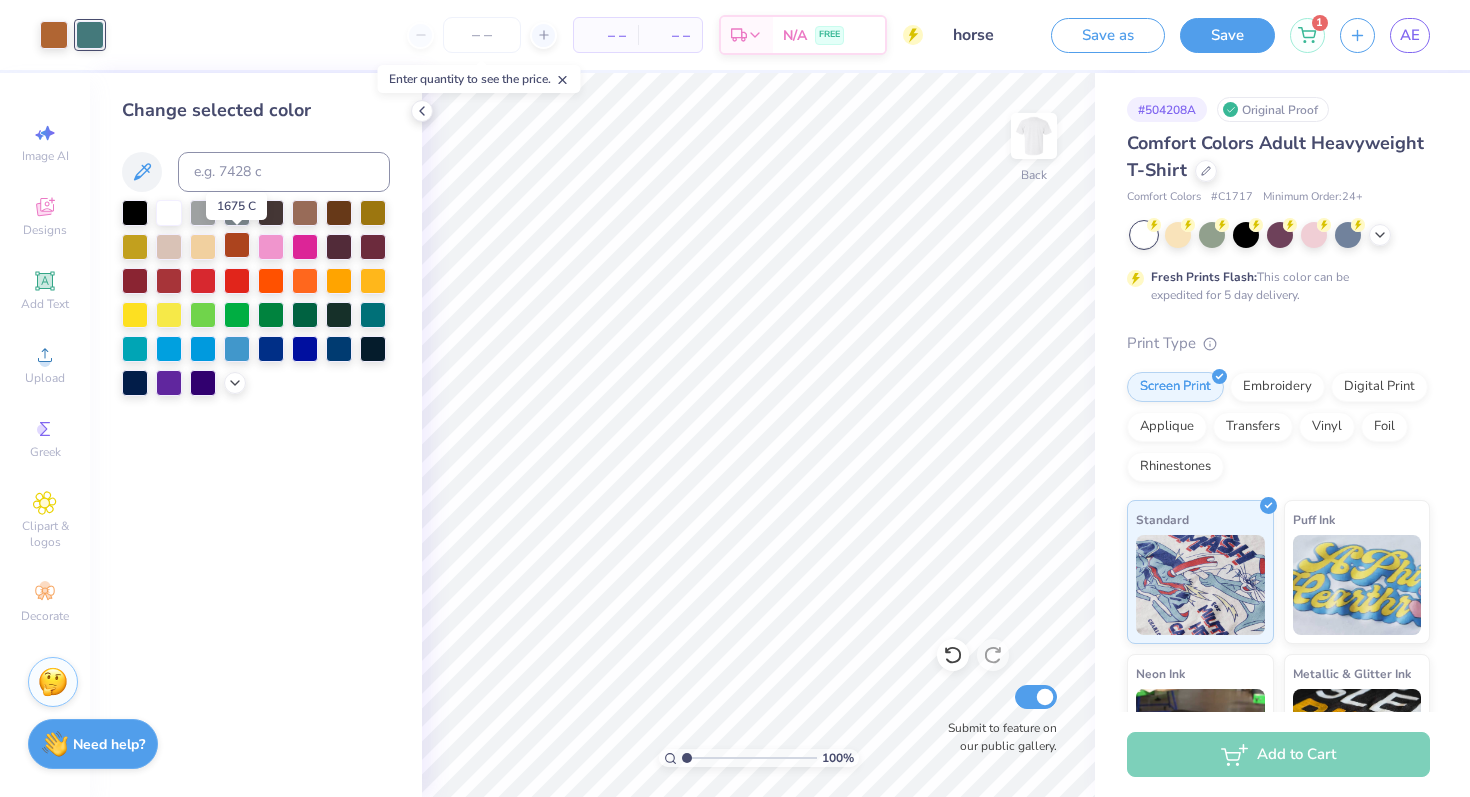 click at bounding box center (237, 245) 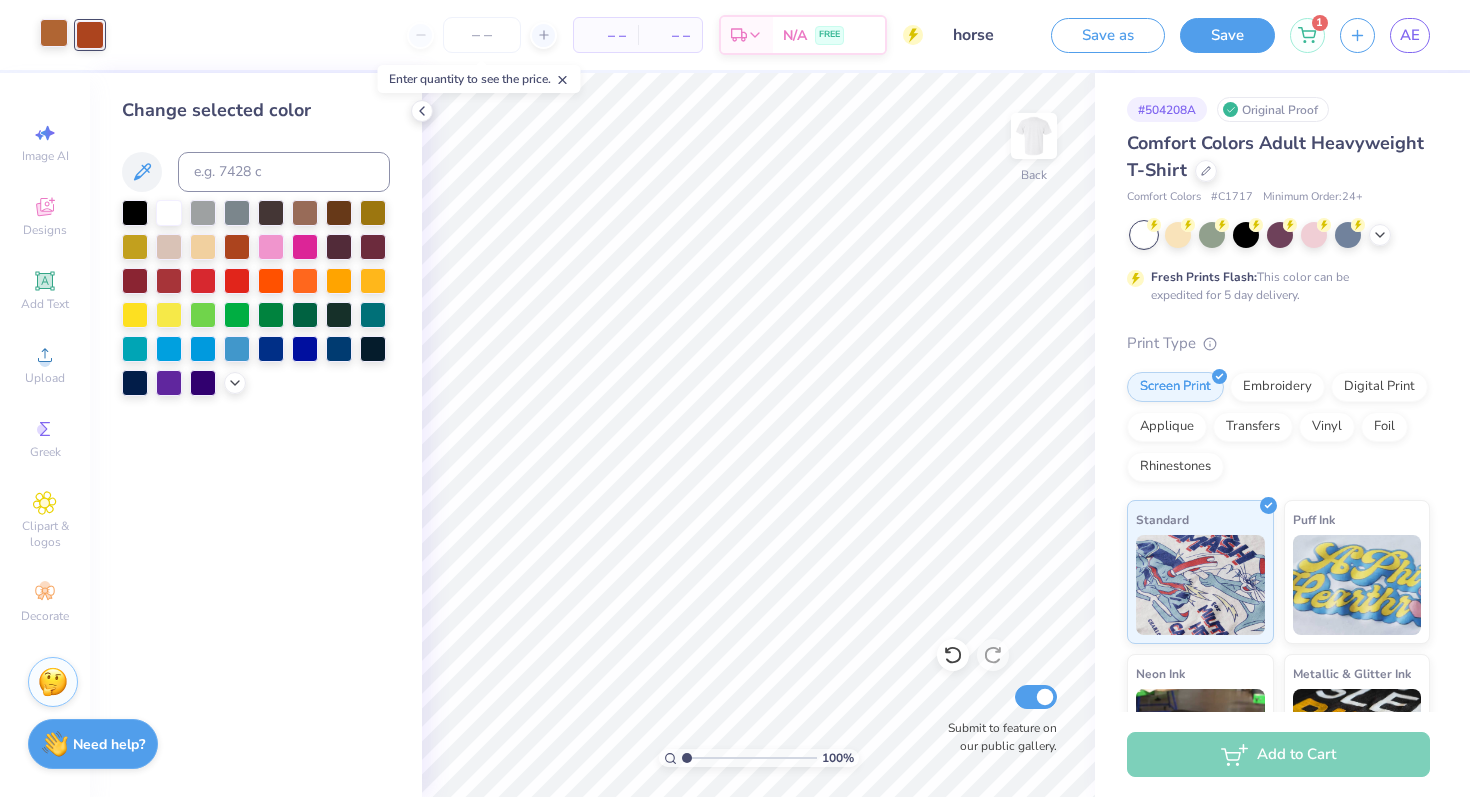 click at bounding box center (54, 33) 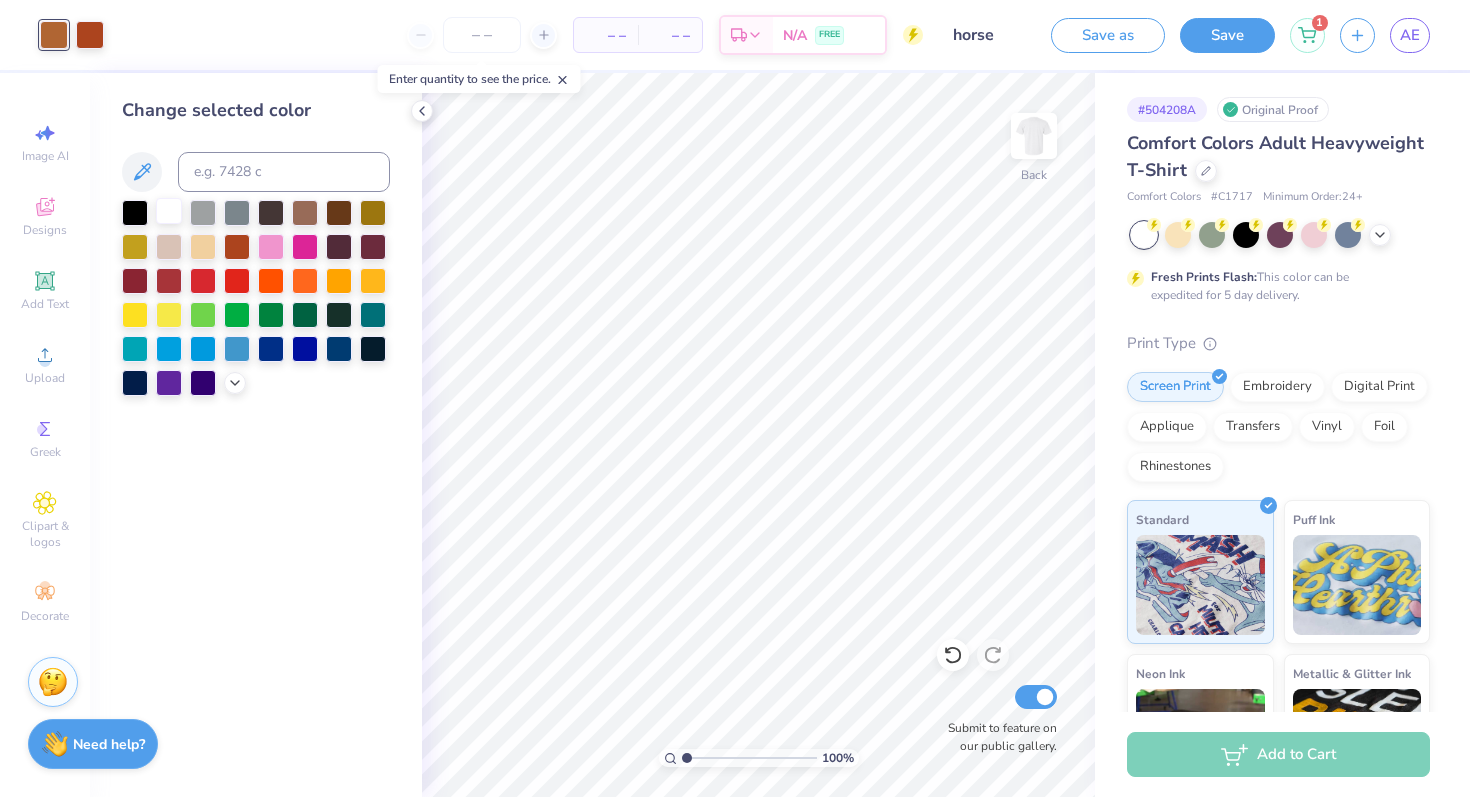 click at bounding box center (169, 211) 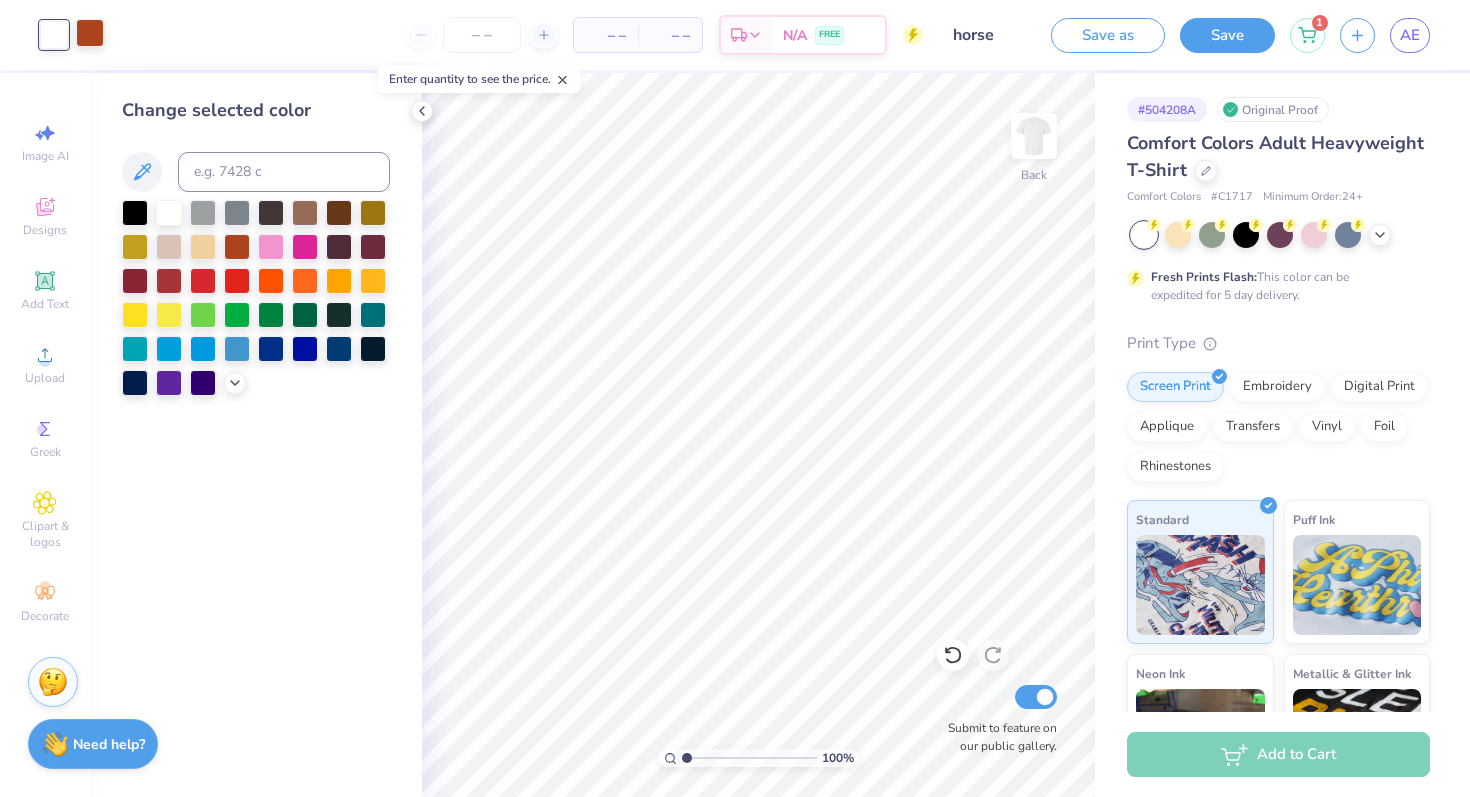 click at bounding box center [90, 33] 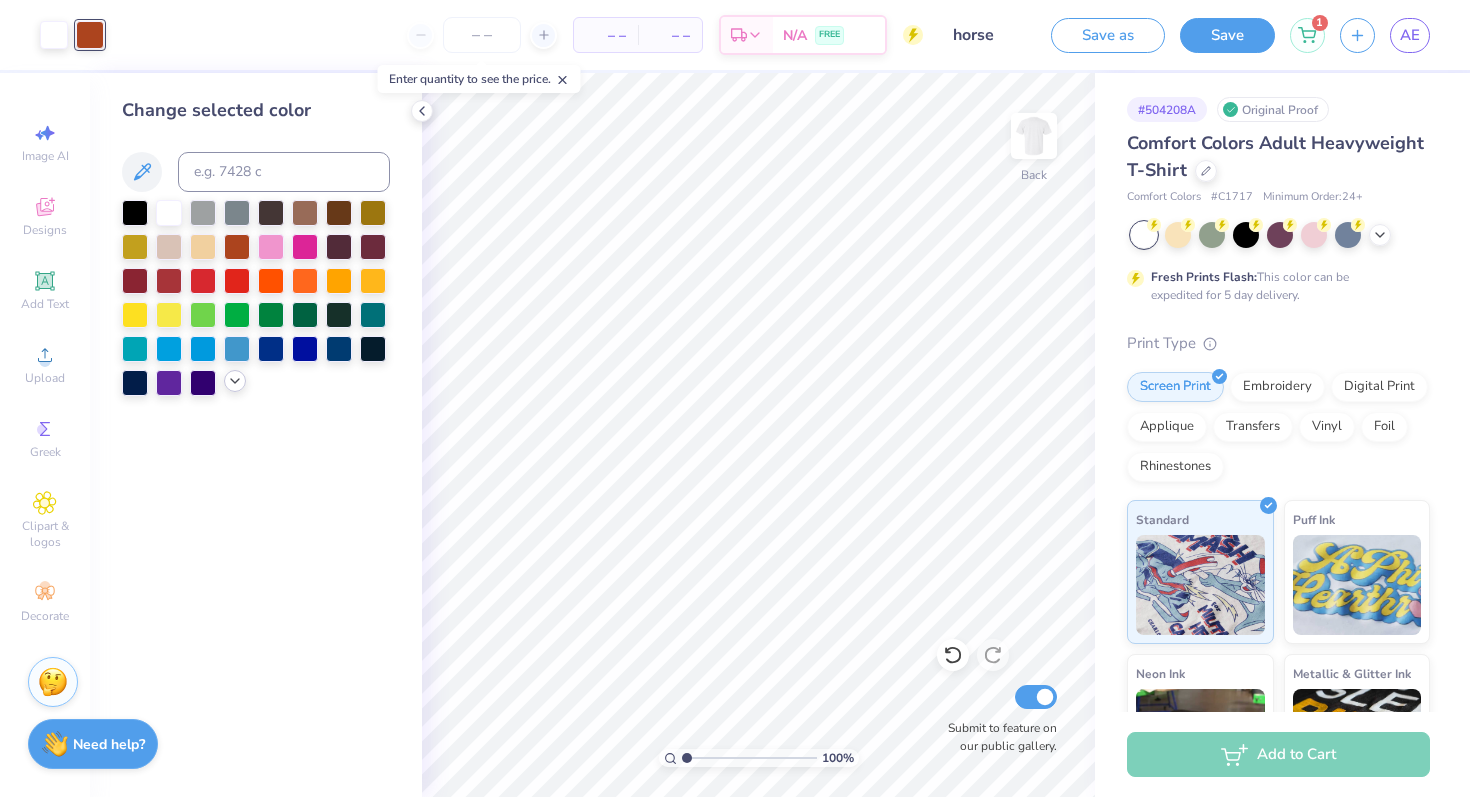 click 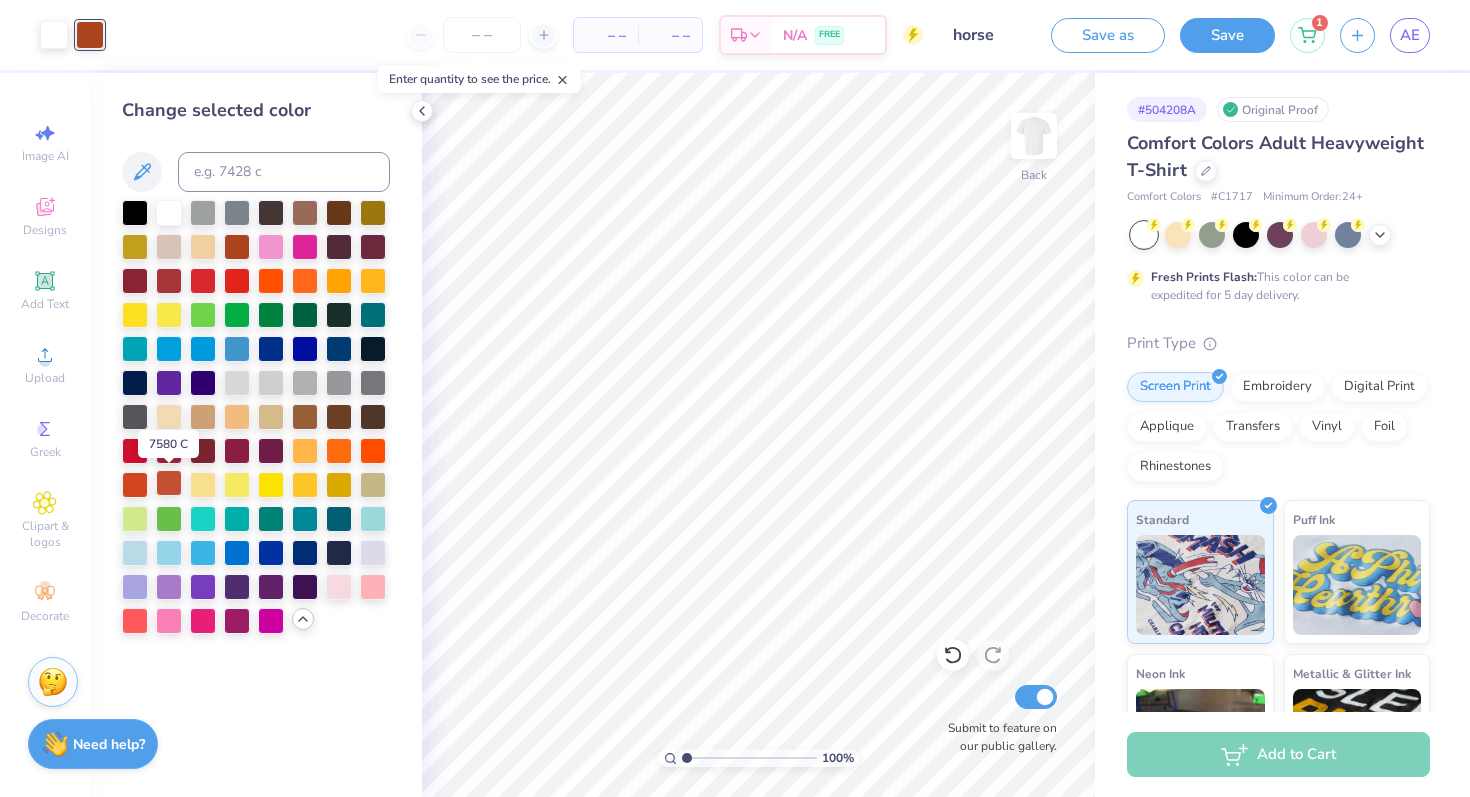 click at bounding box center [169, 483] 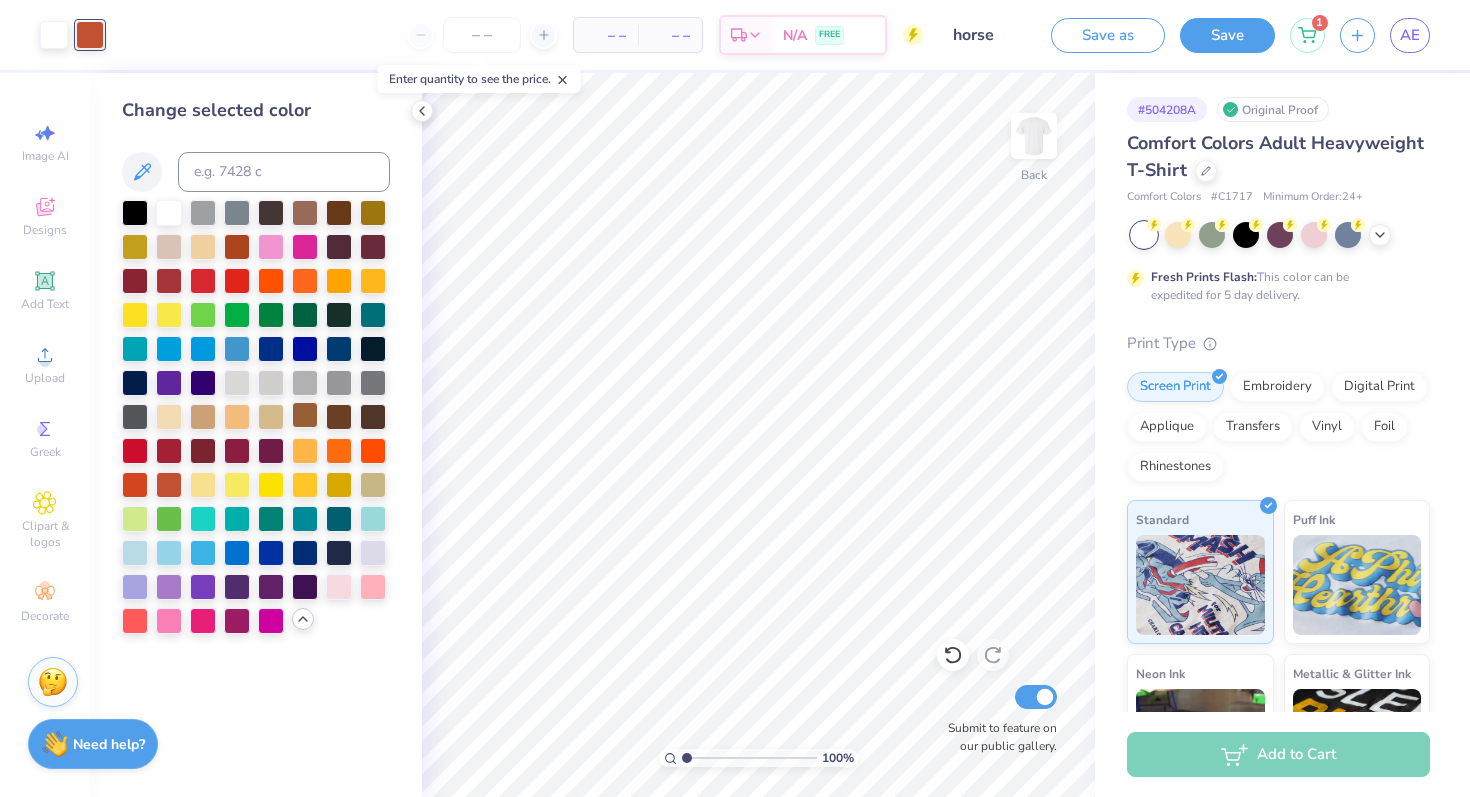 click at bounding box center [305, 415] 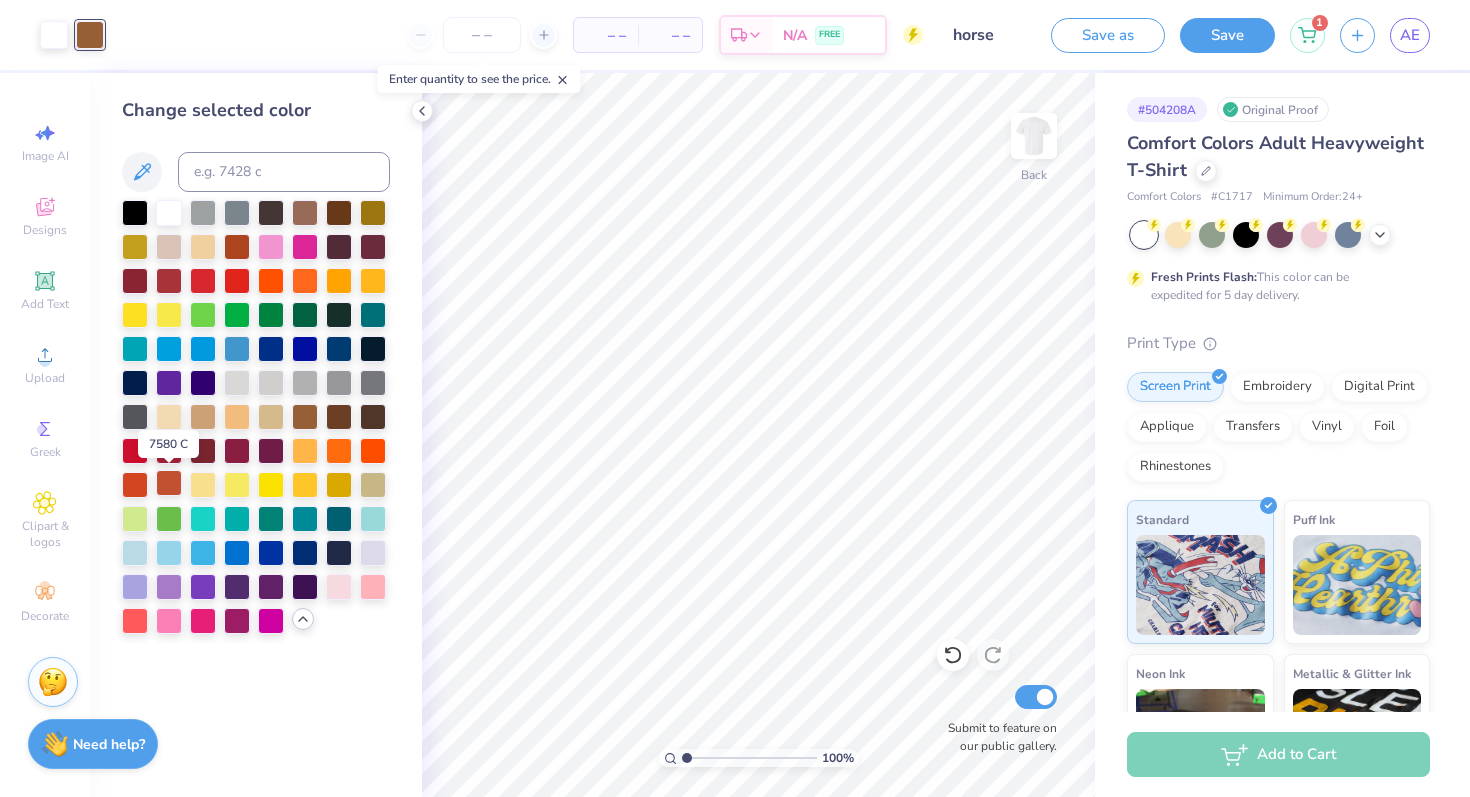 click at bounding box center (169, 483) 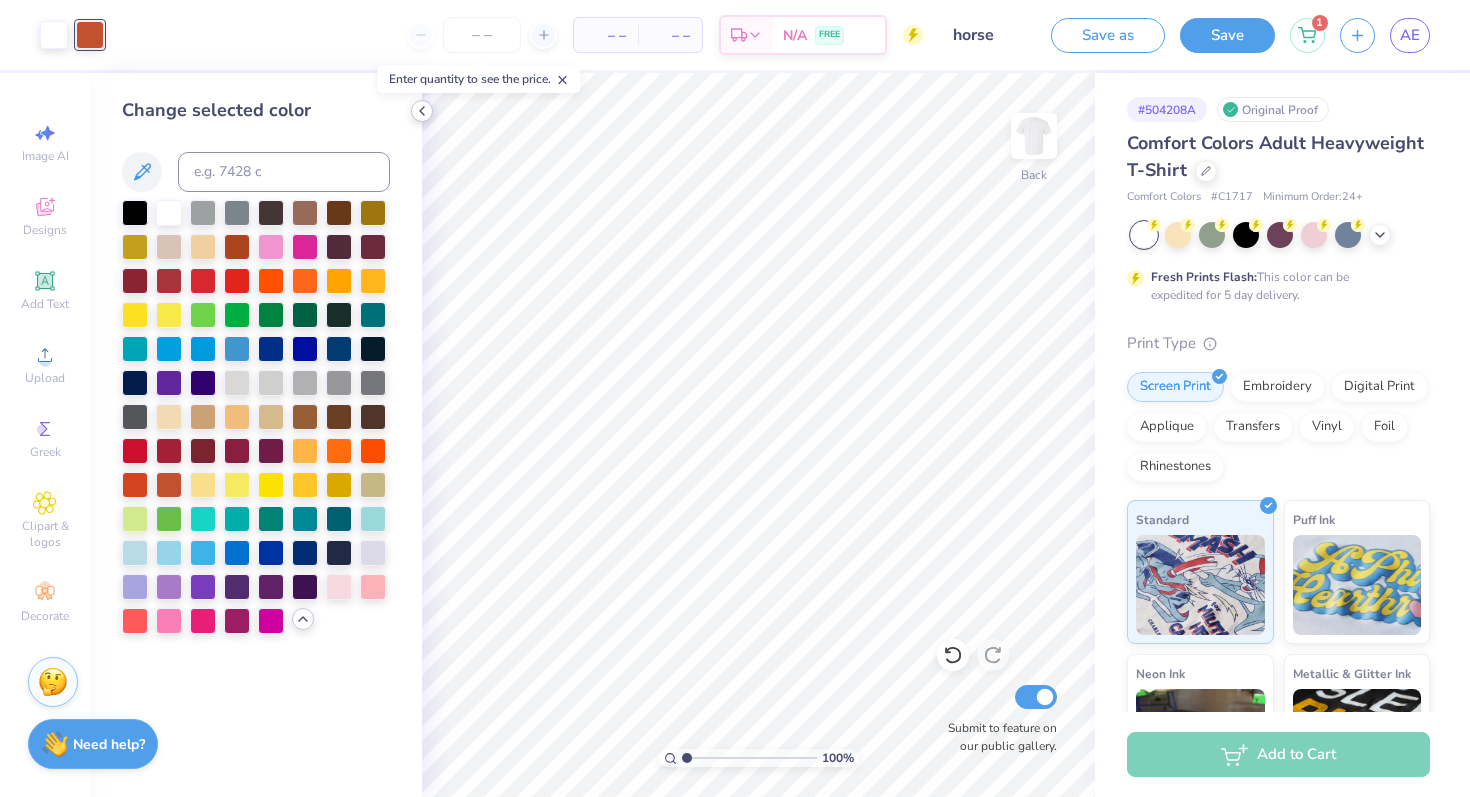 click at bounding box center [422, 111] 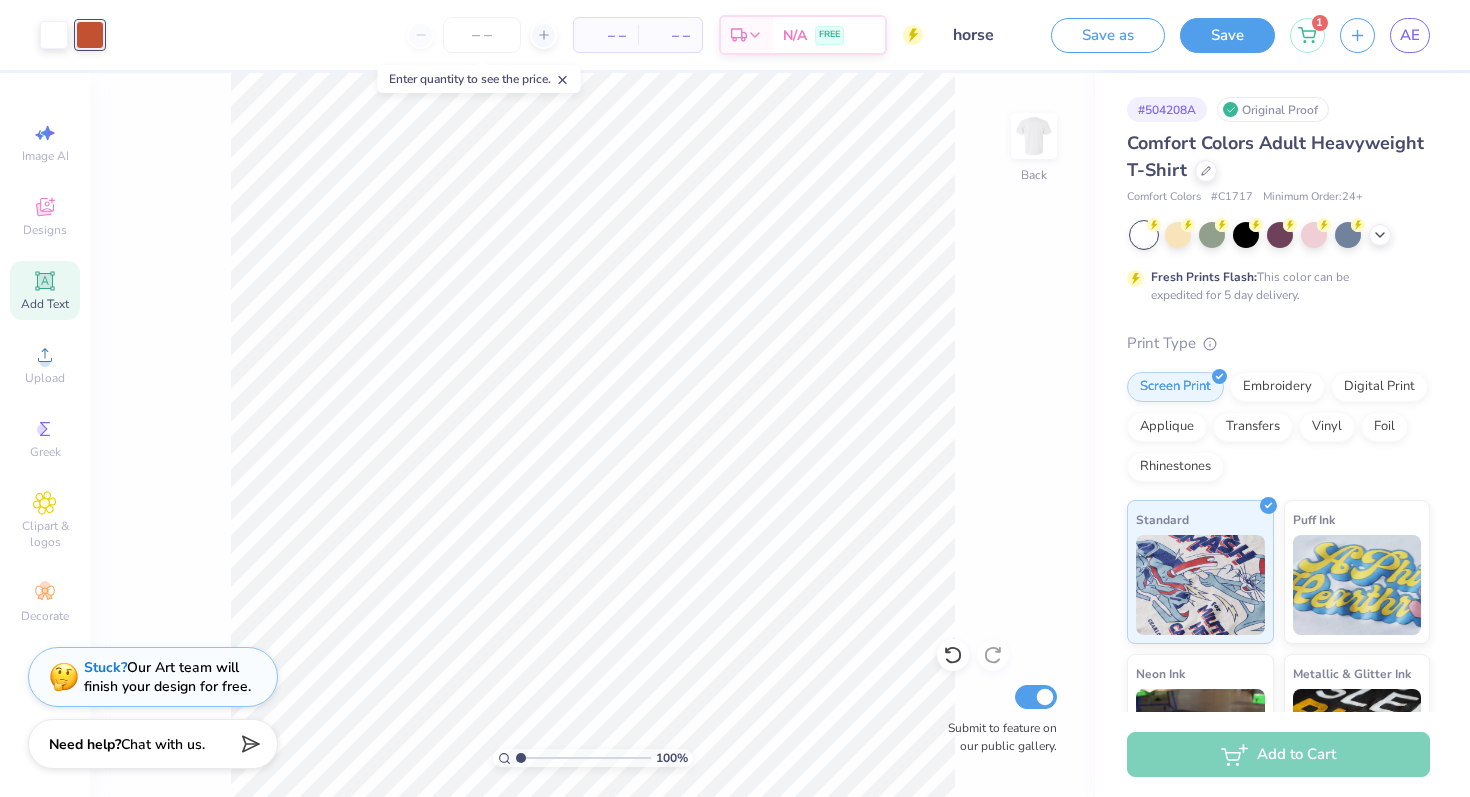 click 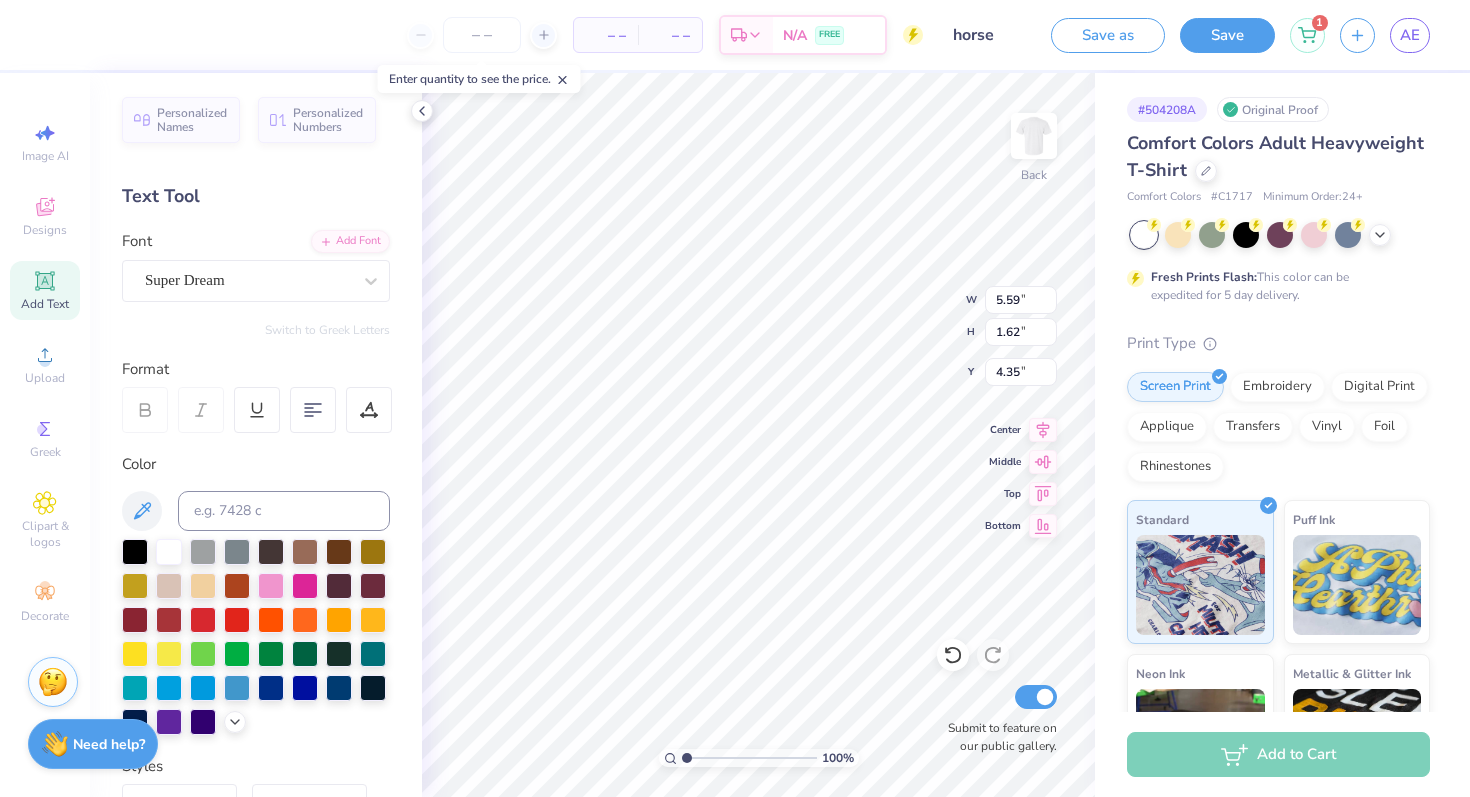 type on "4.35" 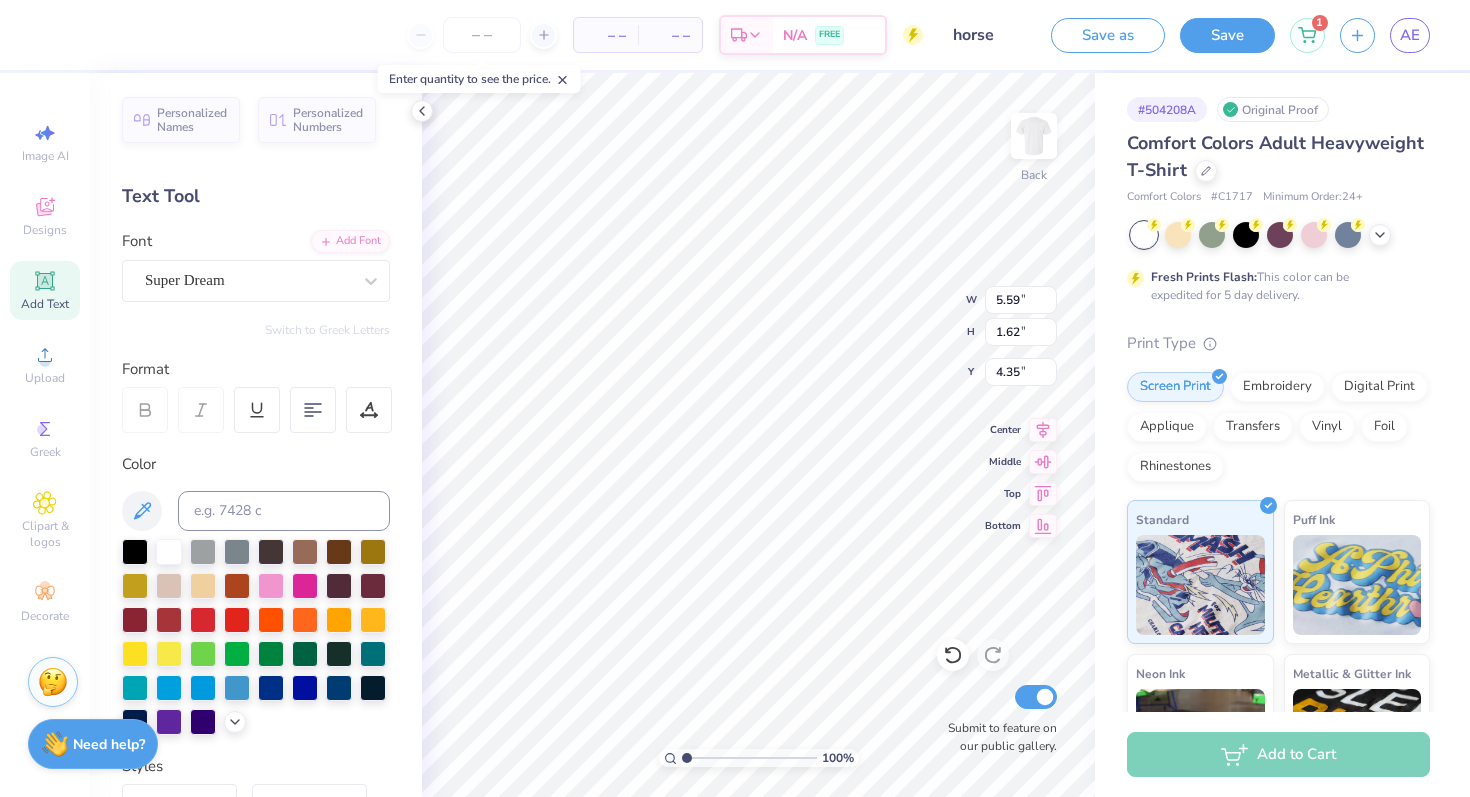 type on "[FIRST] [LAST] [LAST]" 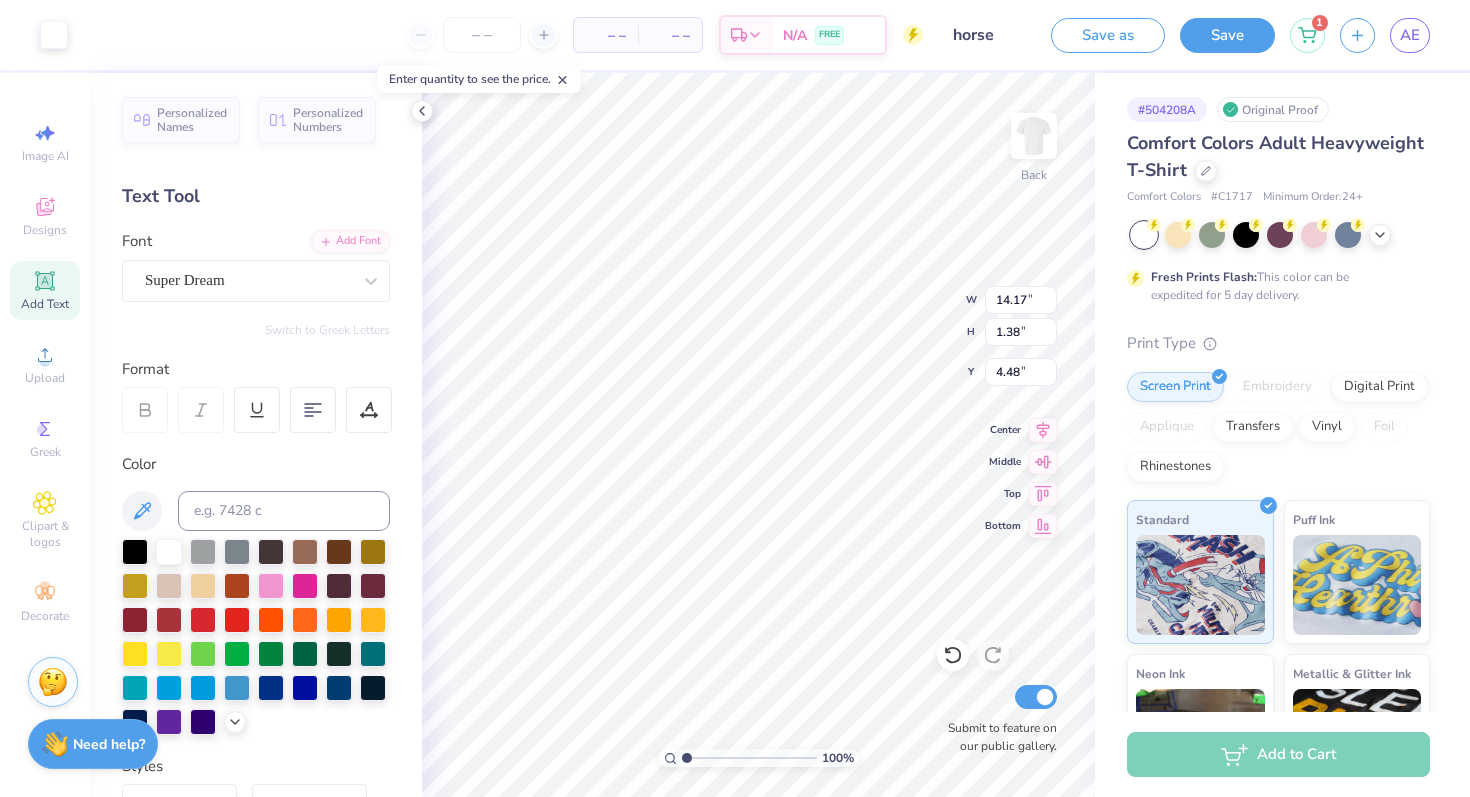 type on "4.48" 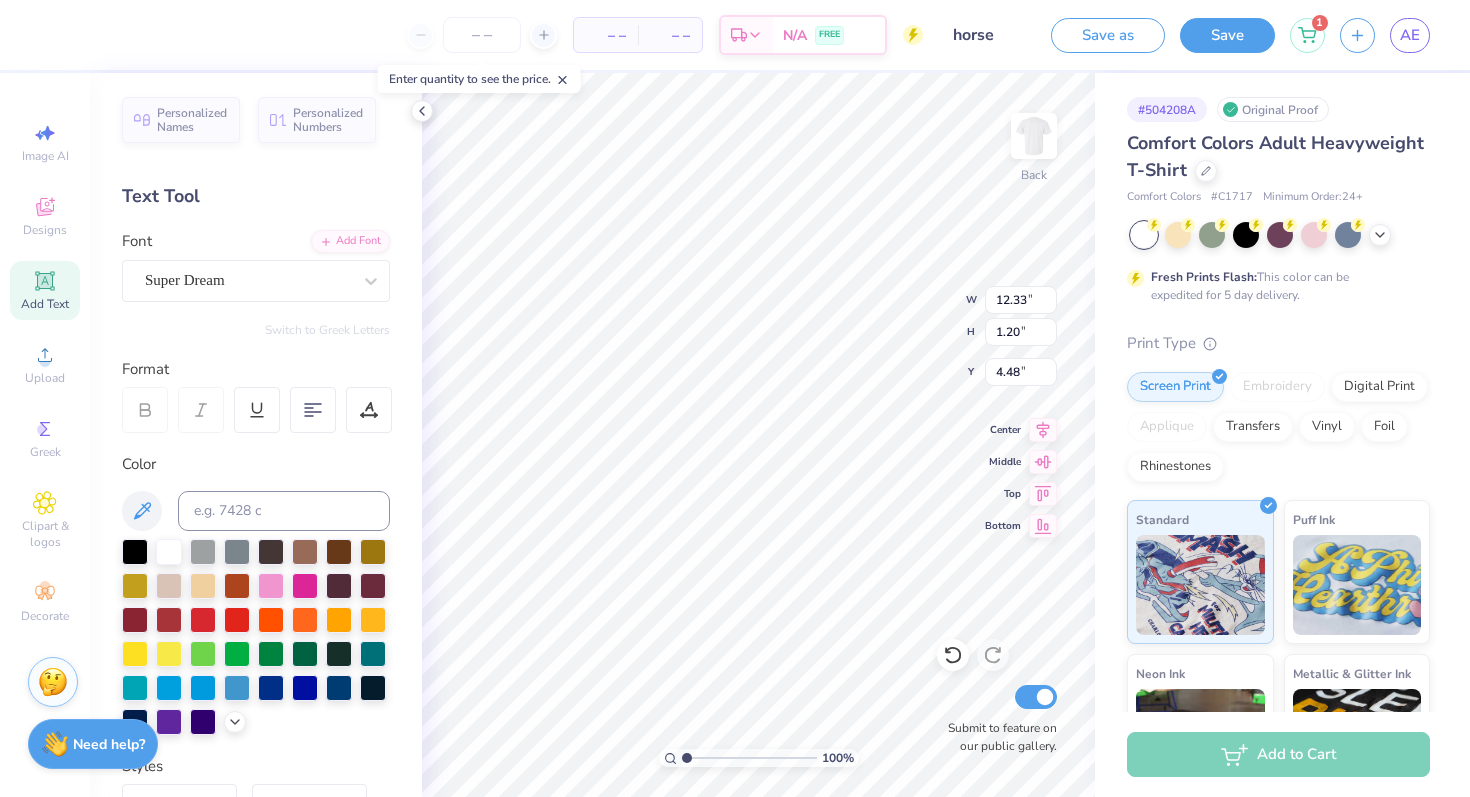 type on "12.33" 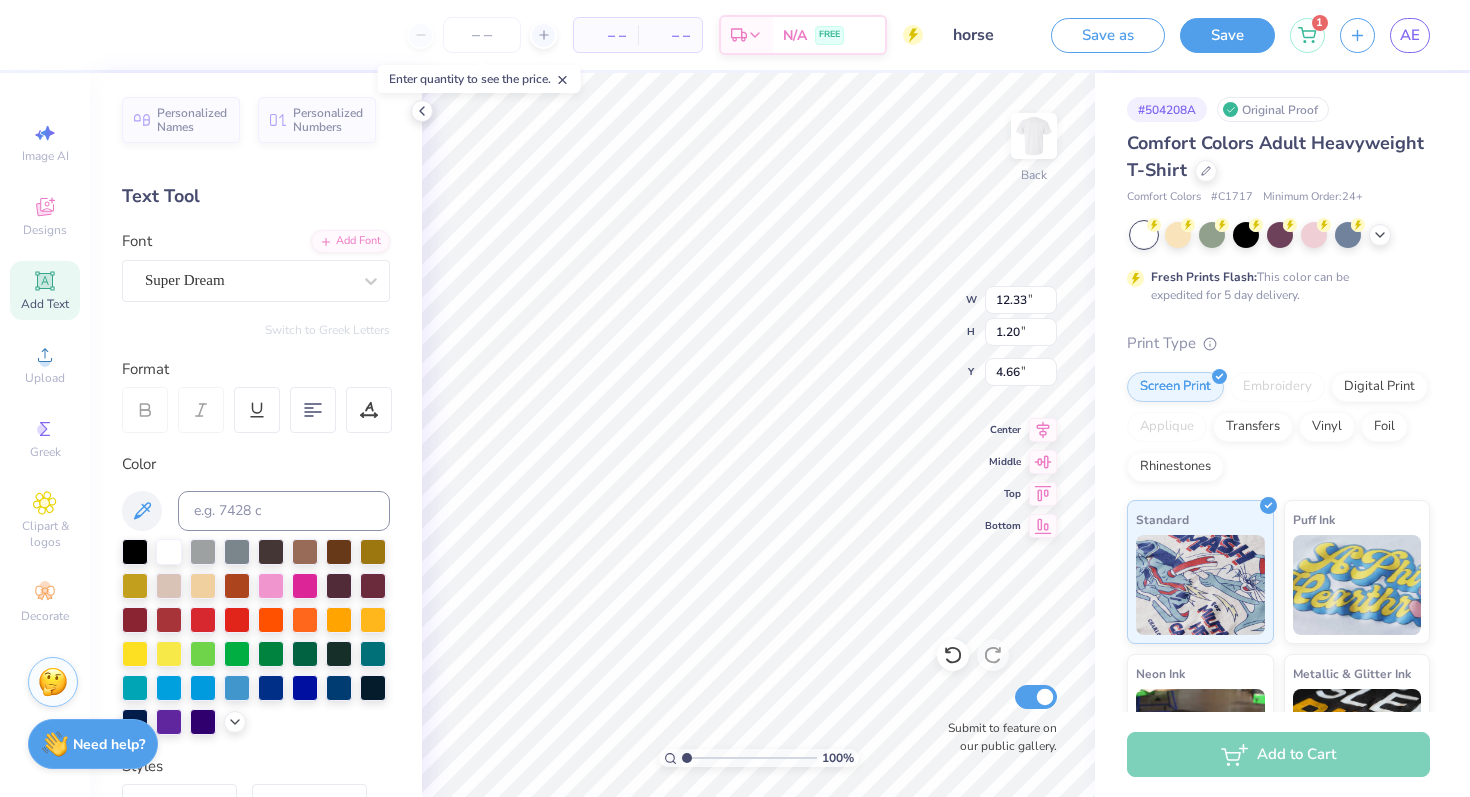 type on "14.09" 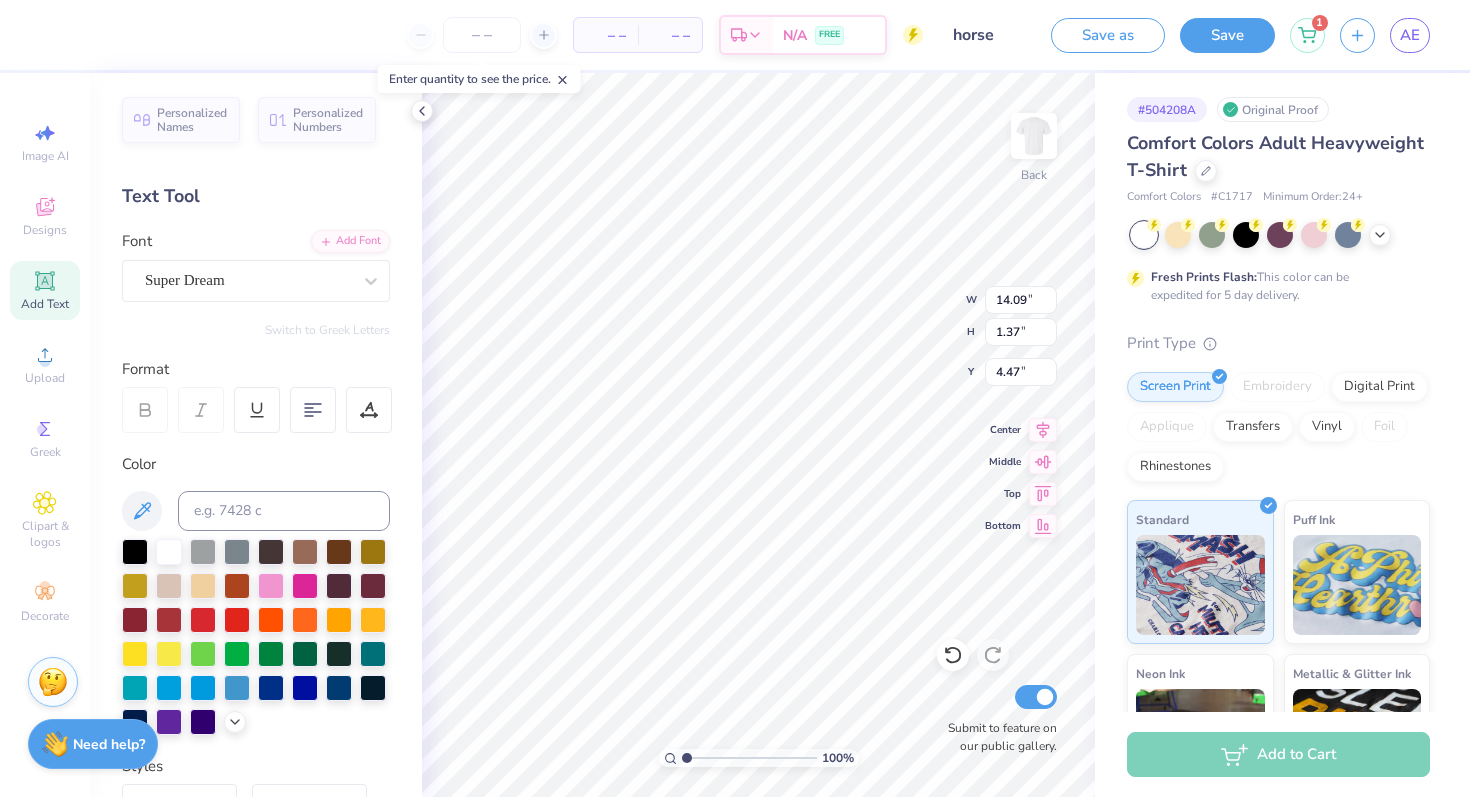 type on "3.00" 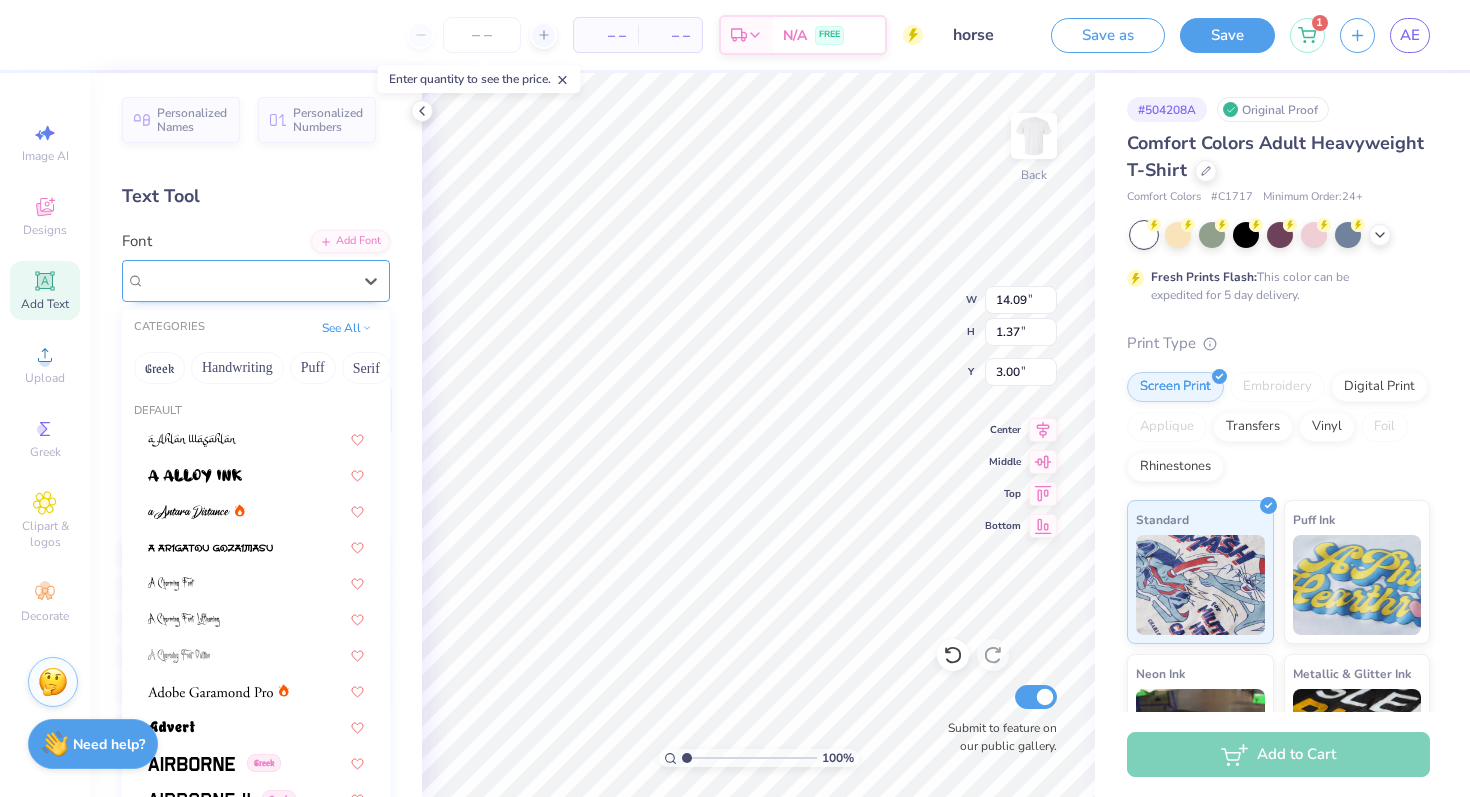 click on "Super Dream" at bounding box center (248, 280) 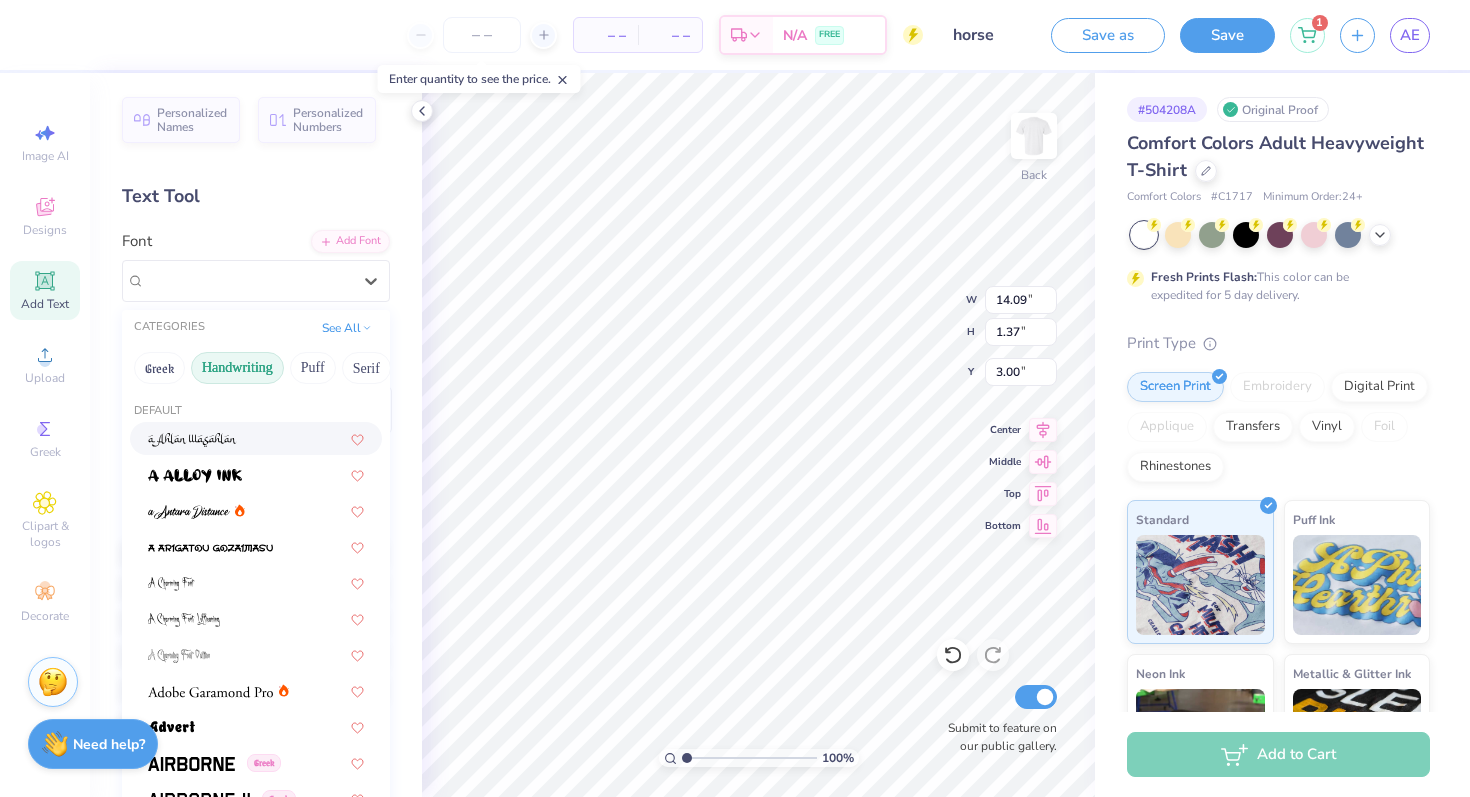 click on "Handwriting" at bounding box center (237, 368) 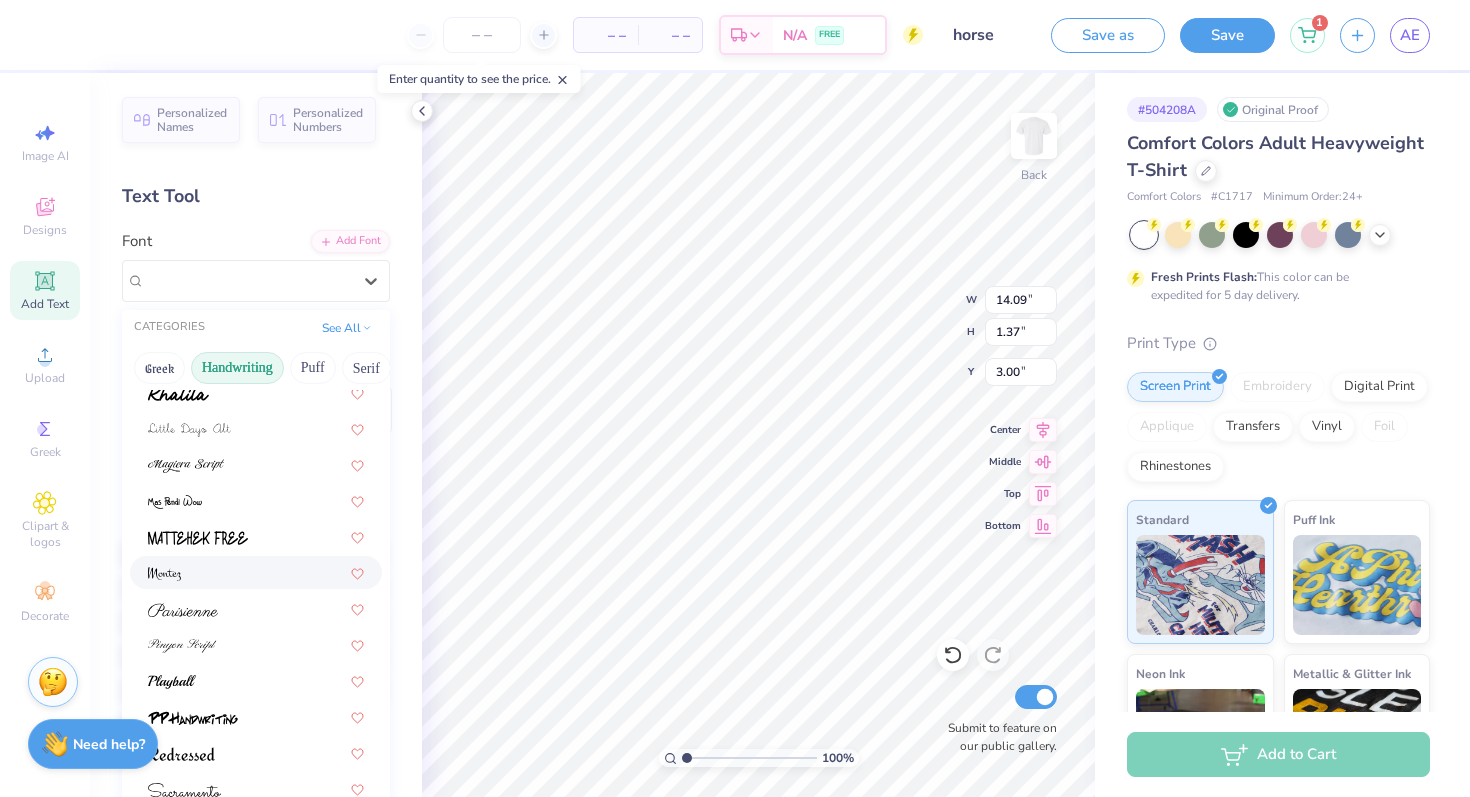 scroll, scrollTop: 454, scrollLeft: 0, axis: vertical 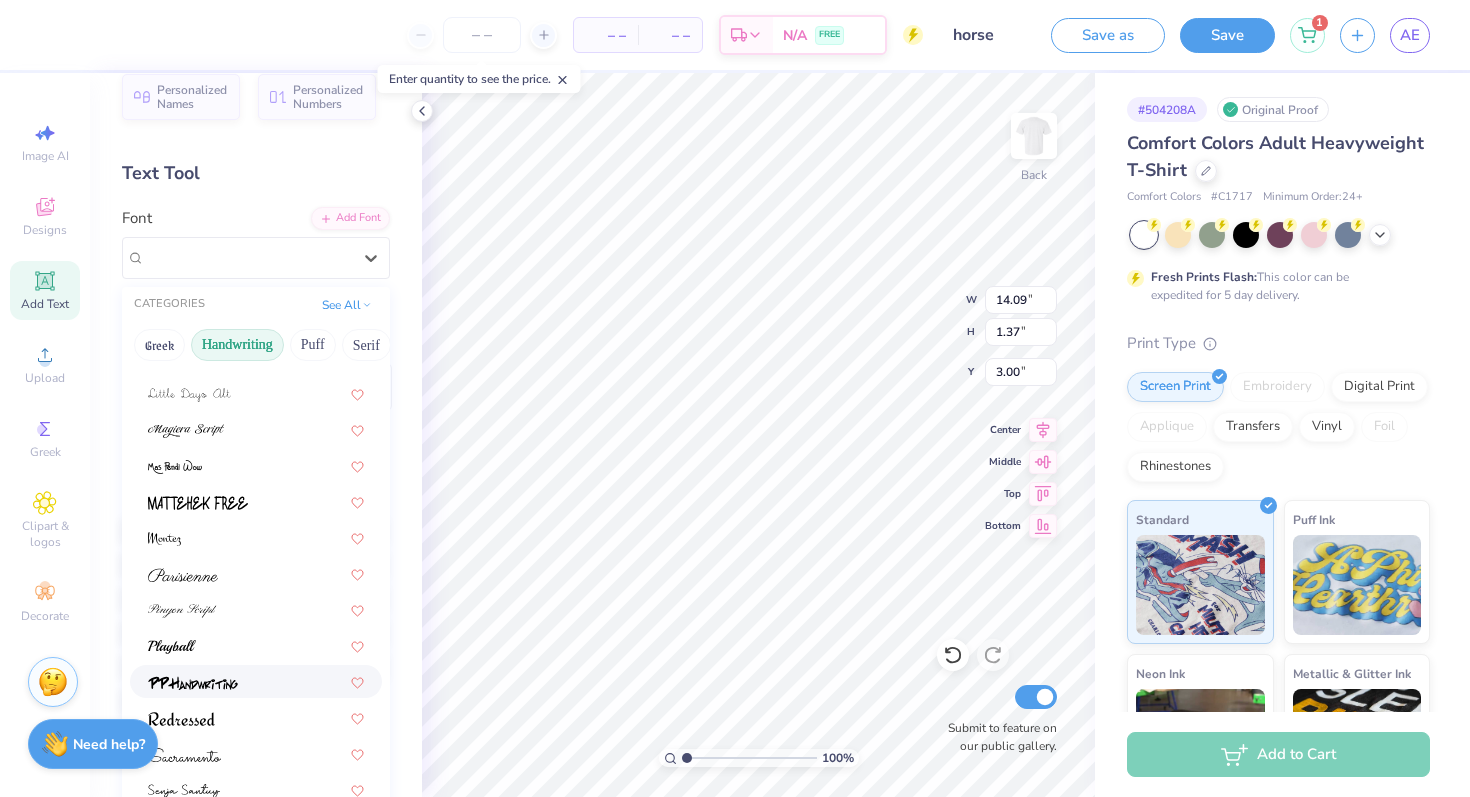 click at bounding box center [256, 681] 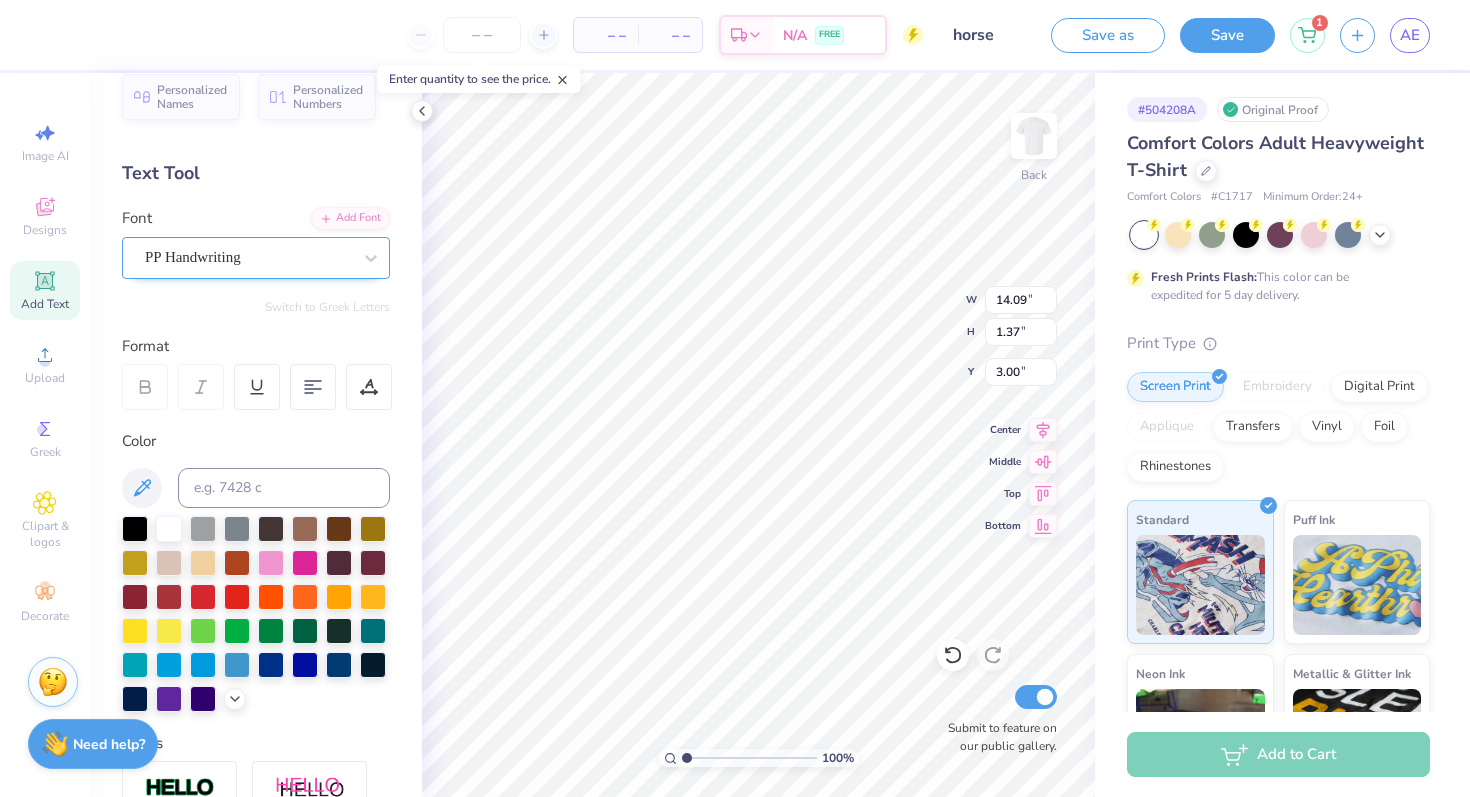 type on "12.32" 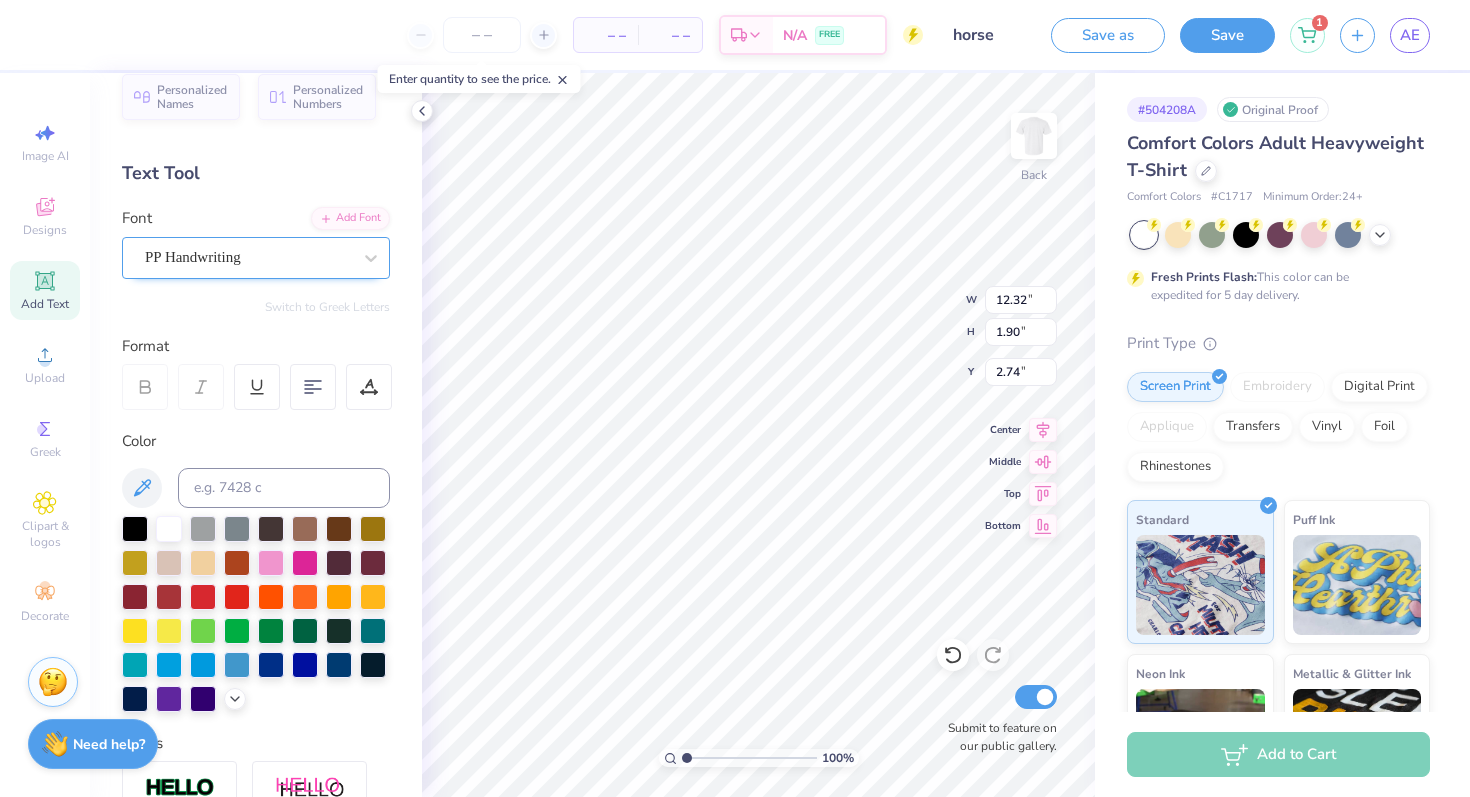 click at bounding box center [248, 257] 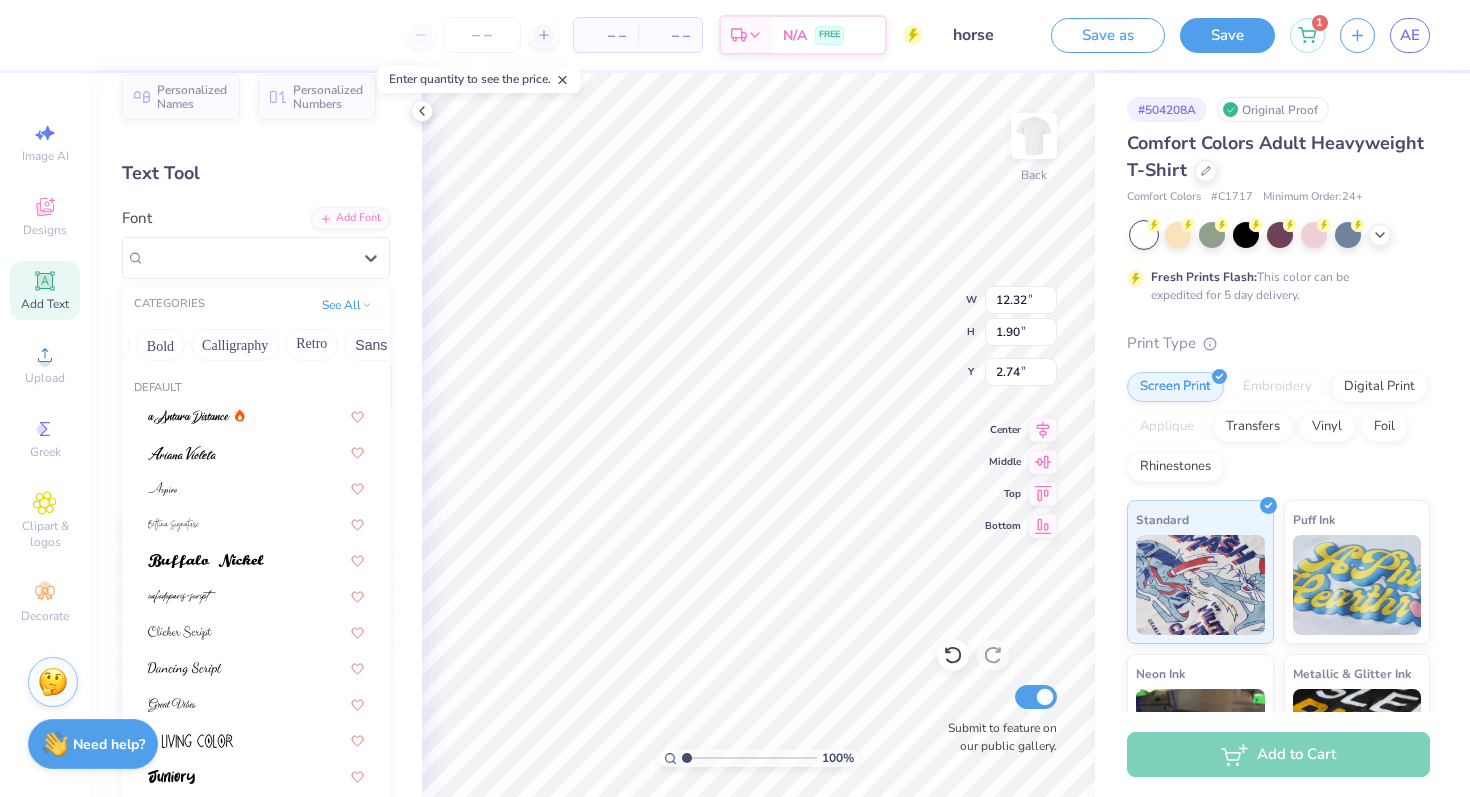 scroll, scrollTop: 0, scrollLeft: 324, axis: horizontal 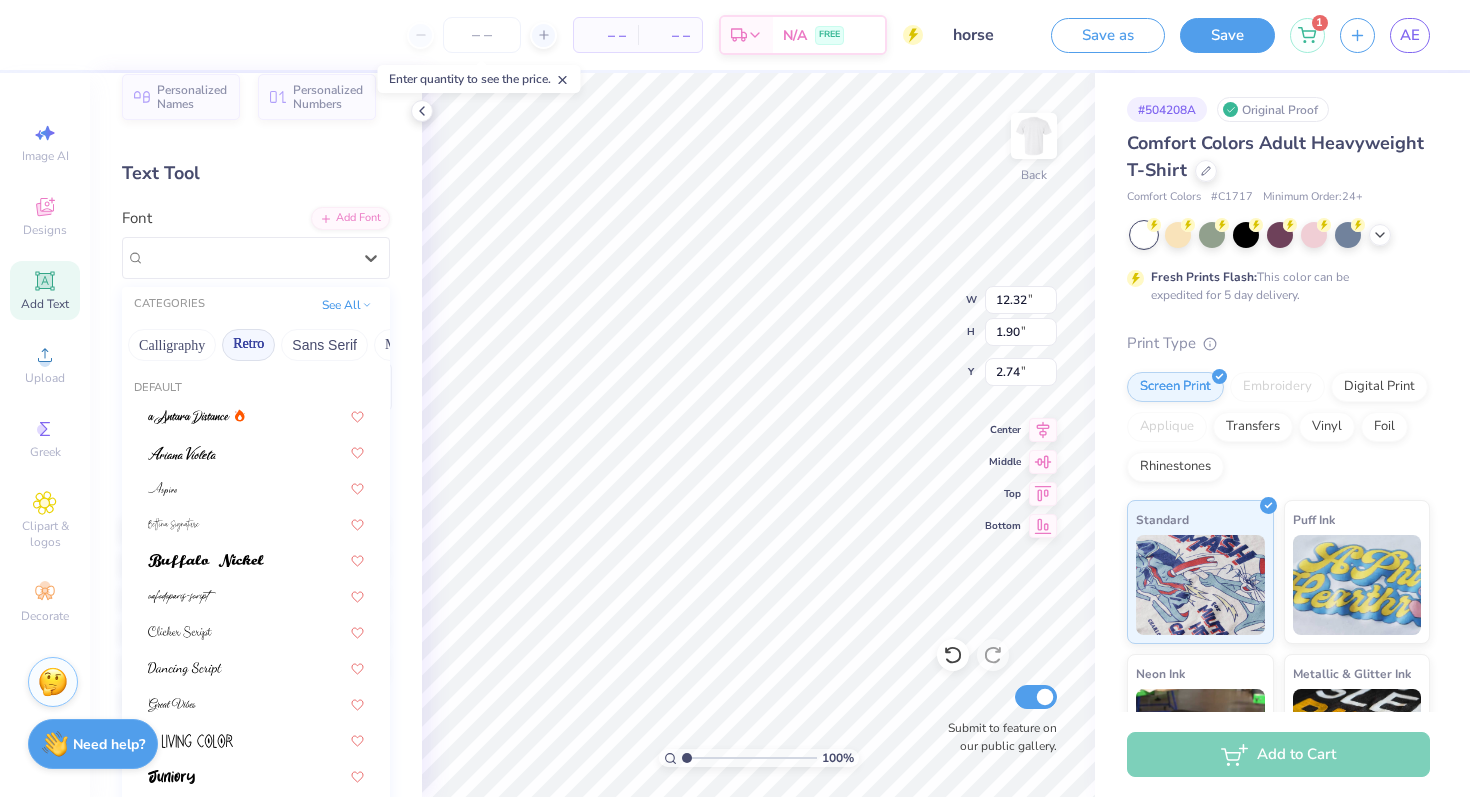 click on "Retro" at bounding box center [248, 345] 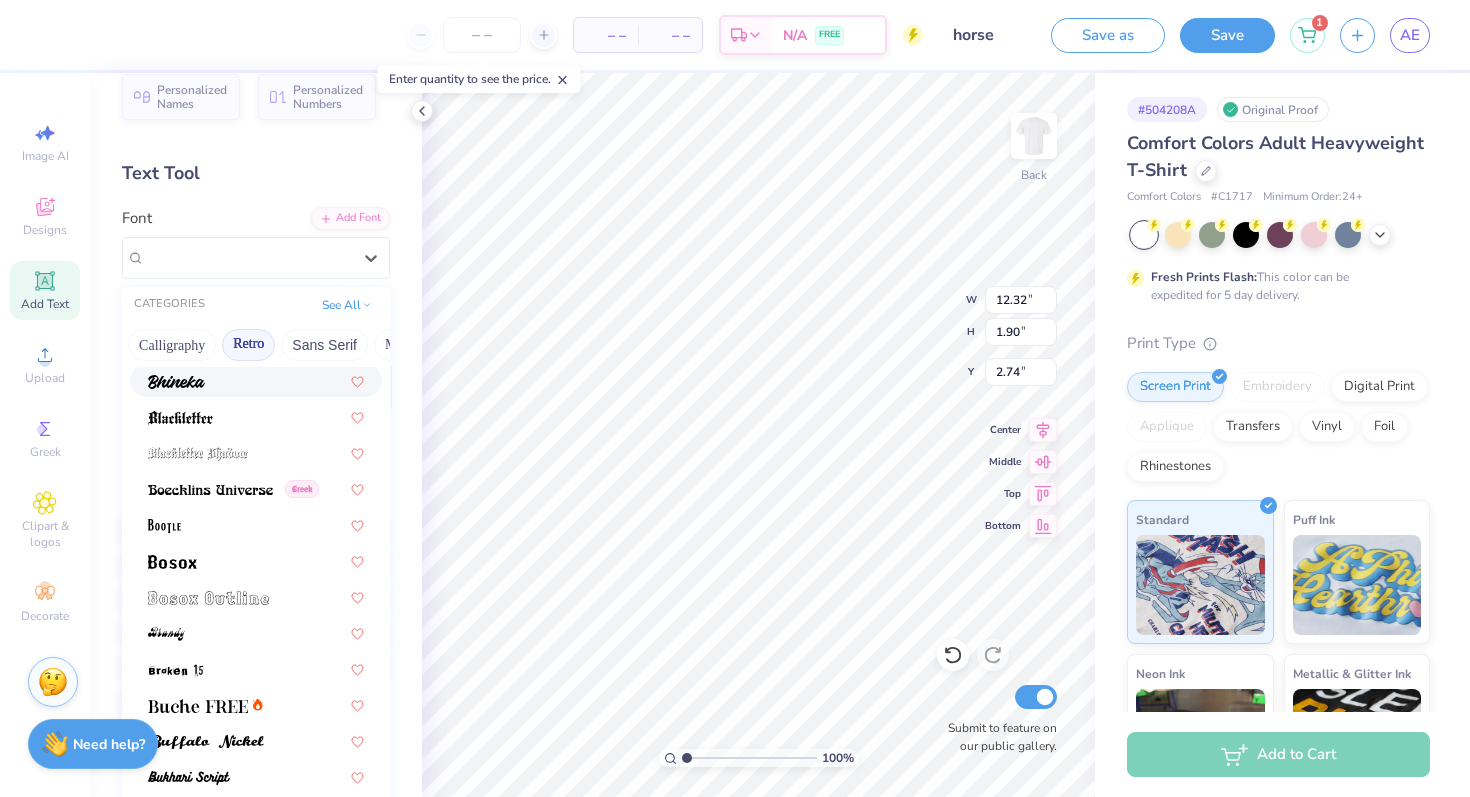 scroll, scrollTop: 86, scrollLeft: 0, axis: vertical 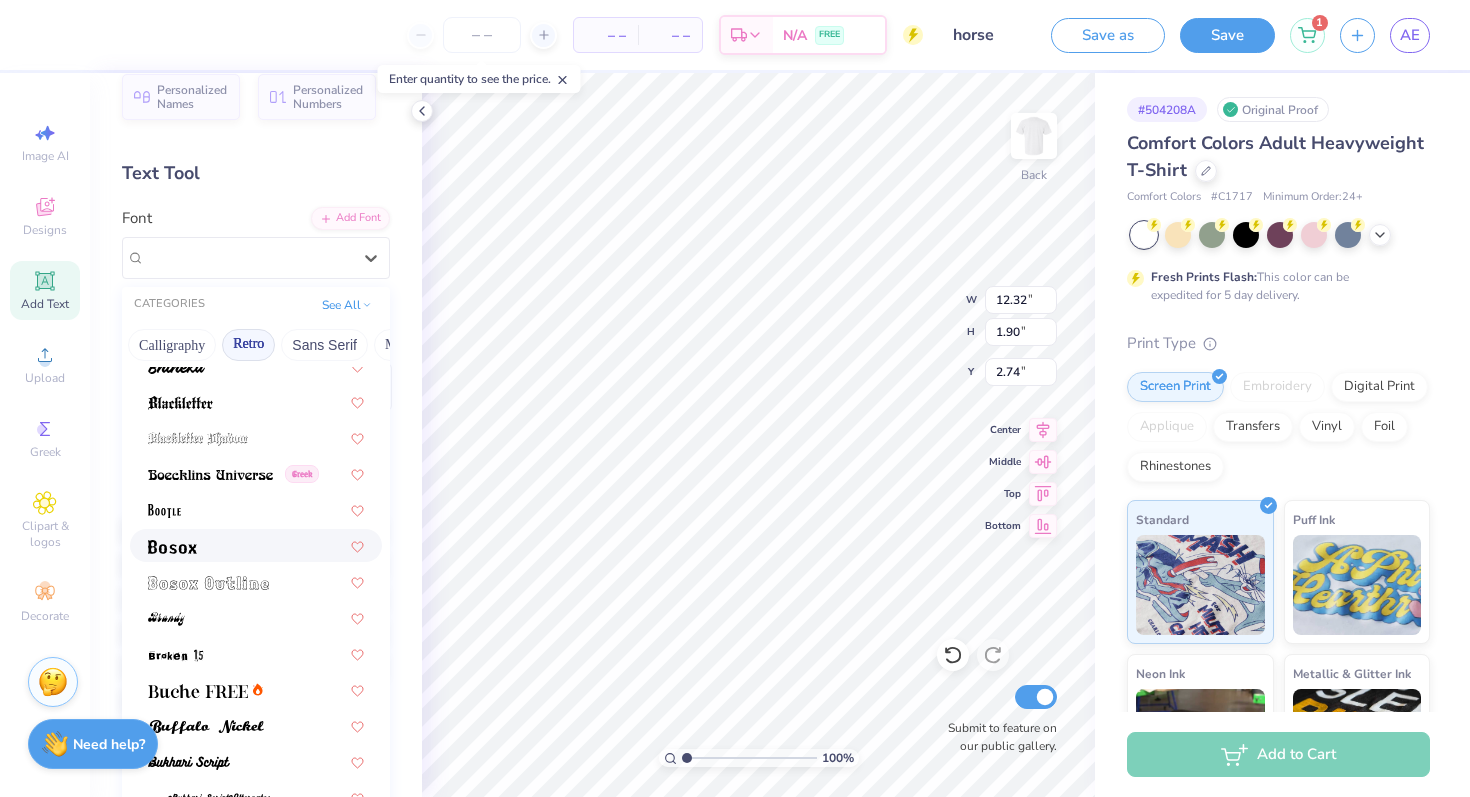 click at bounding box center [256, 545] 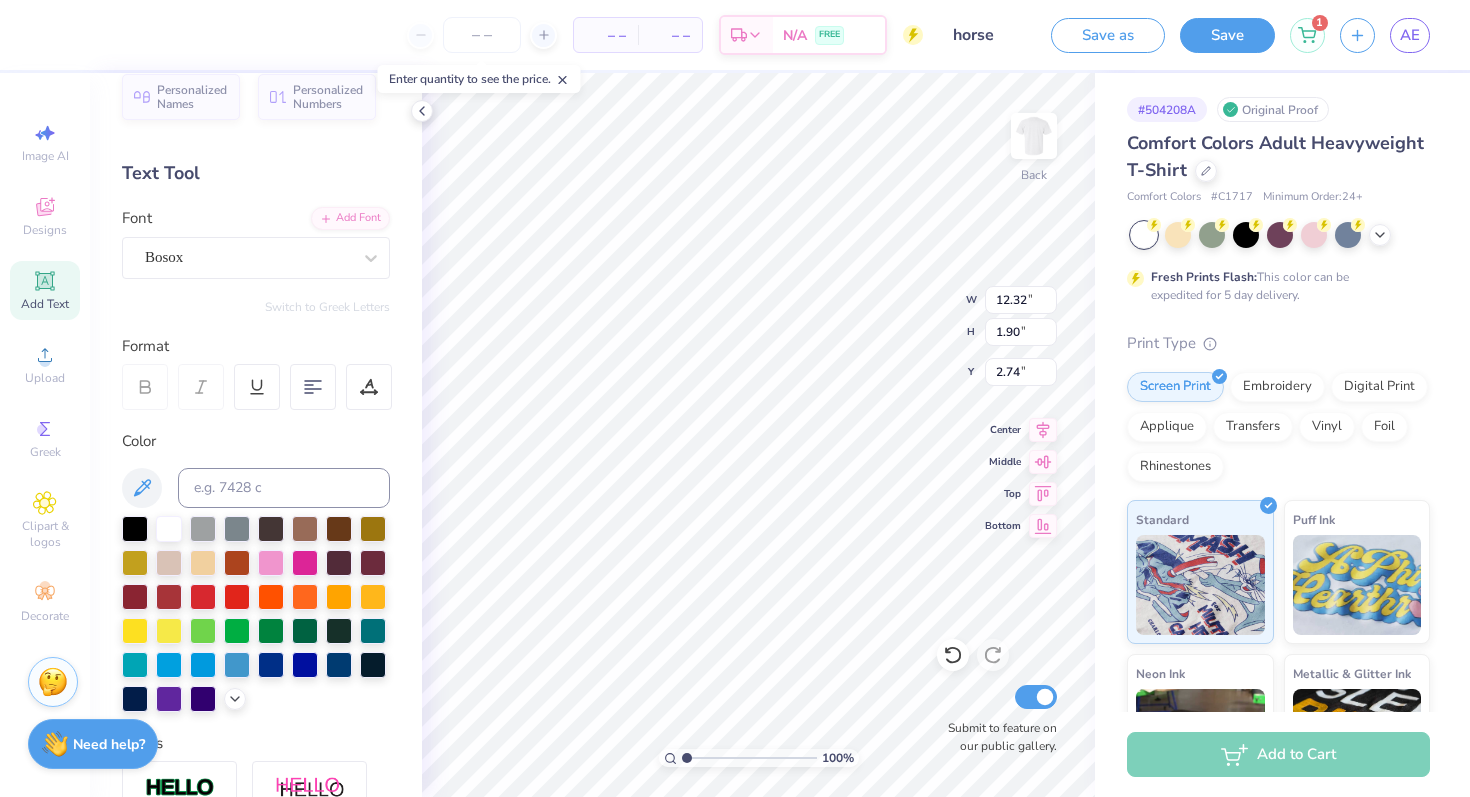 type on "11.36" 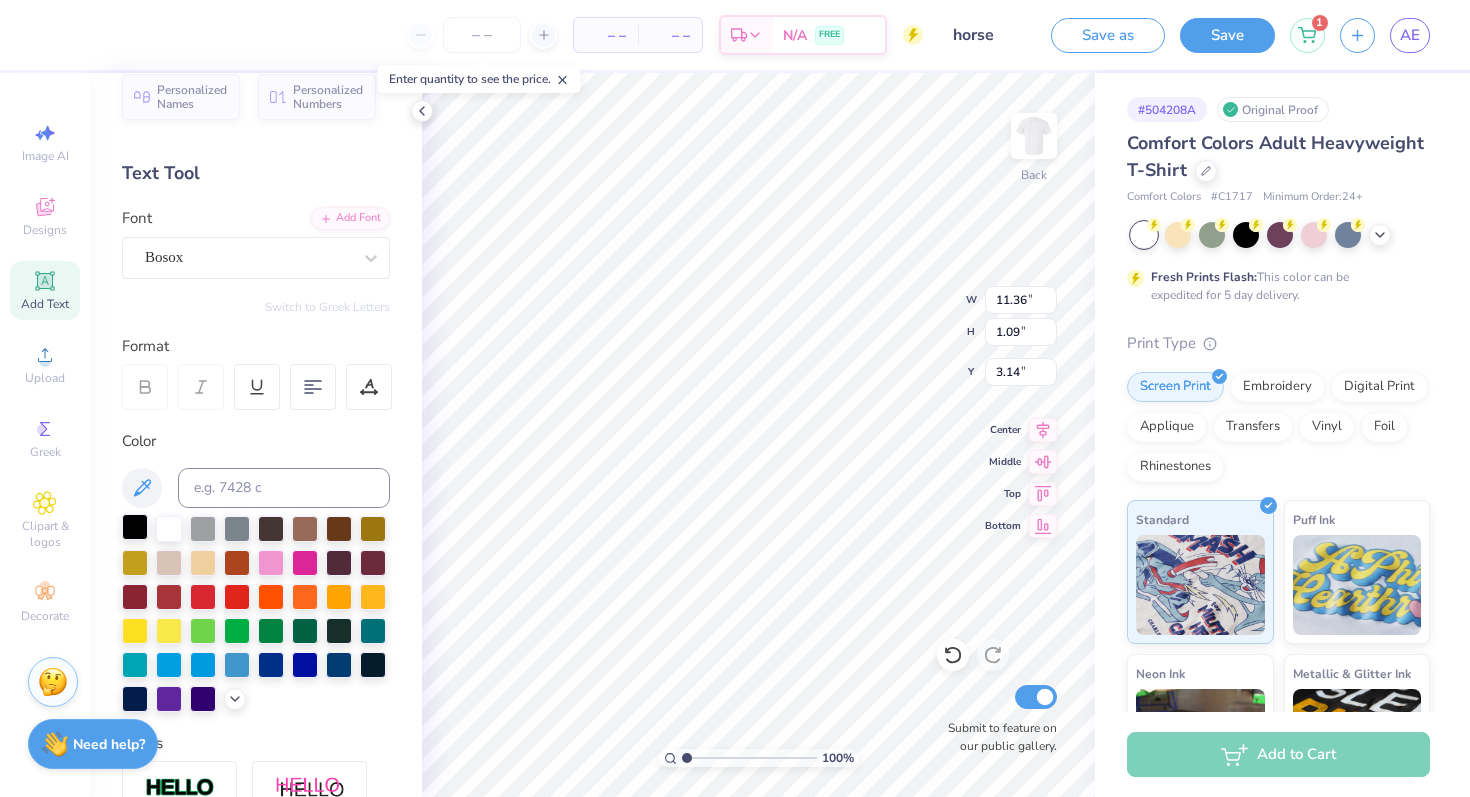 click at bounding box center (135, 527) 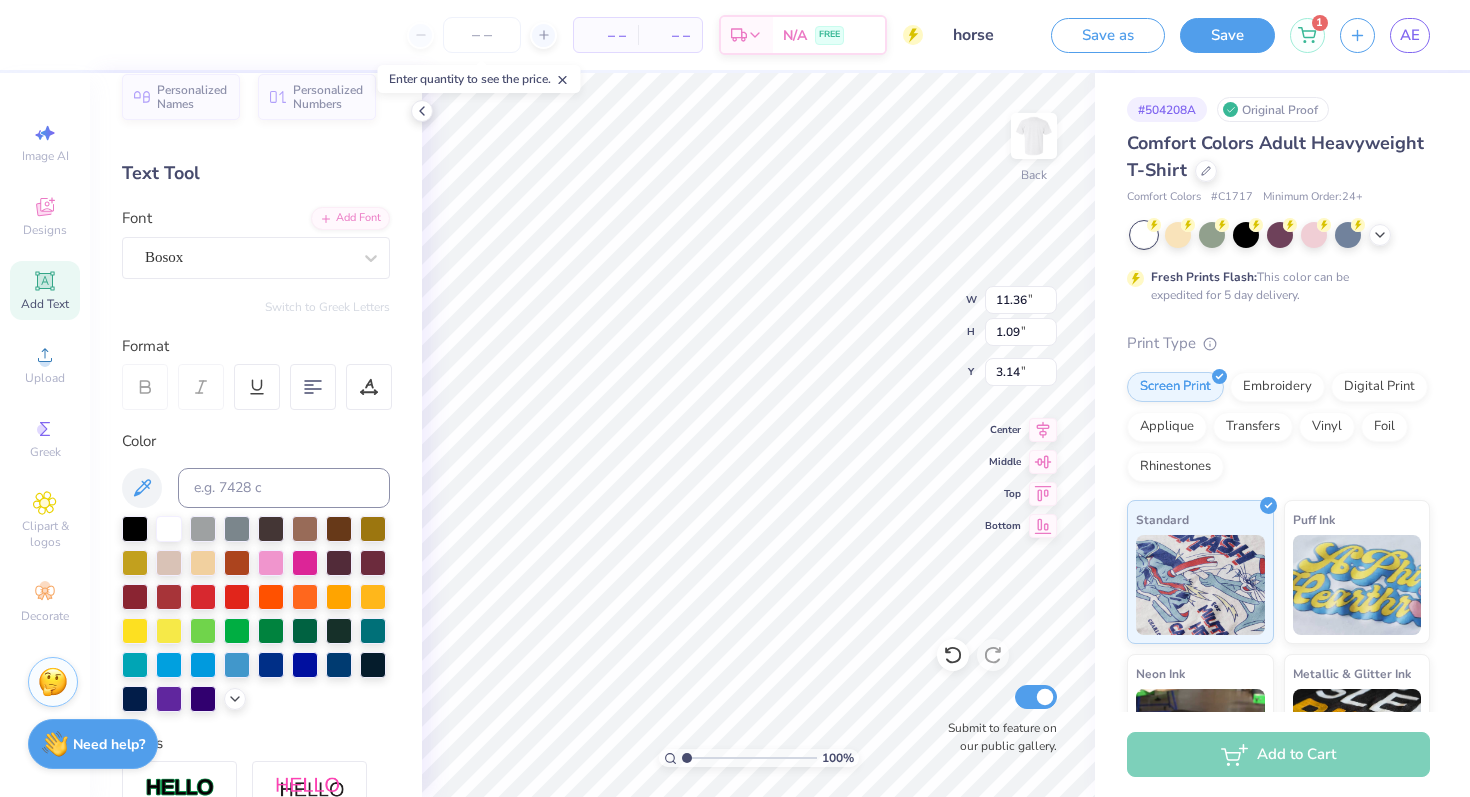 click at bounding box center (201, 387) 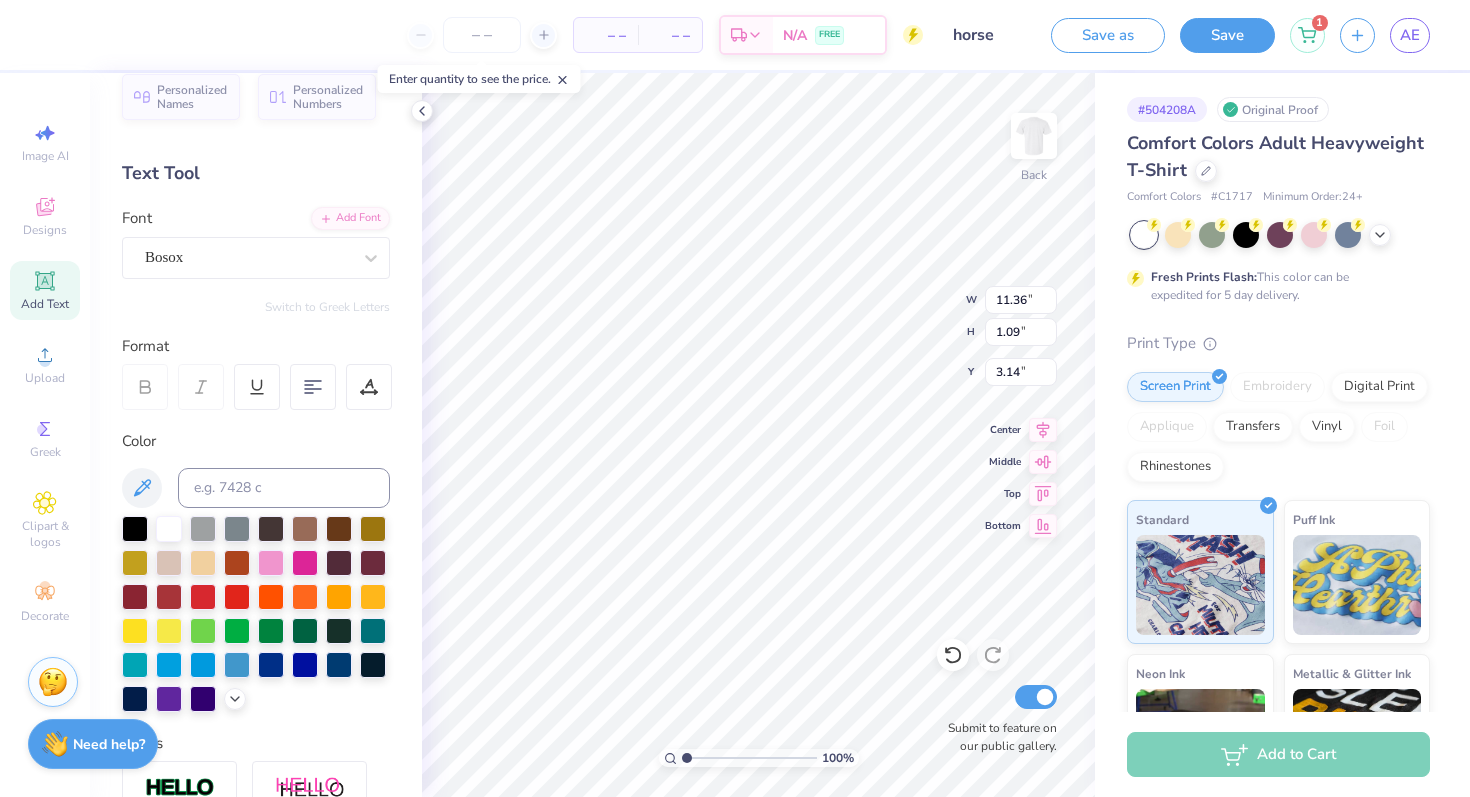 type on "12.61" 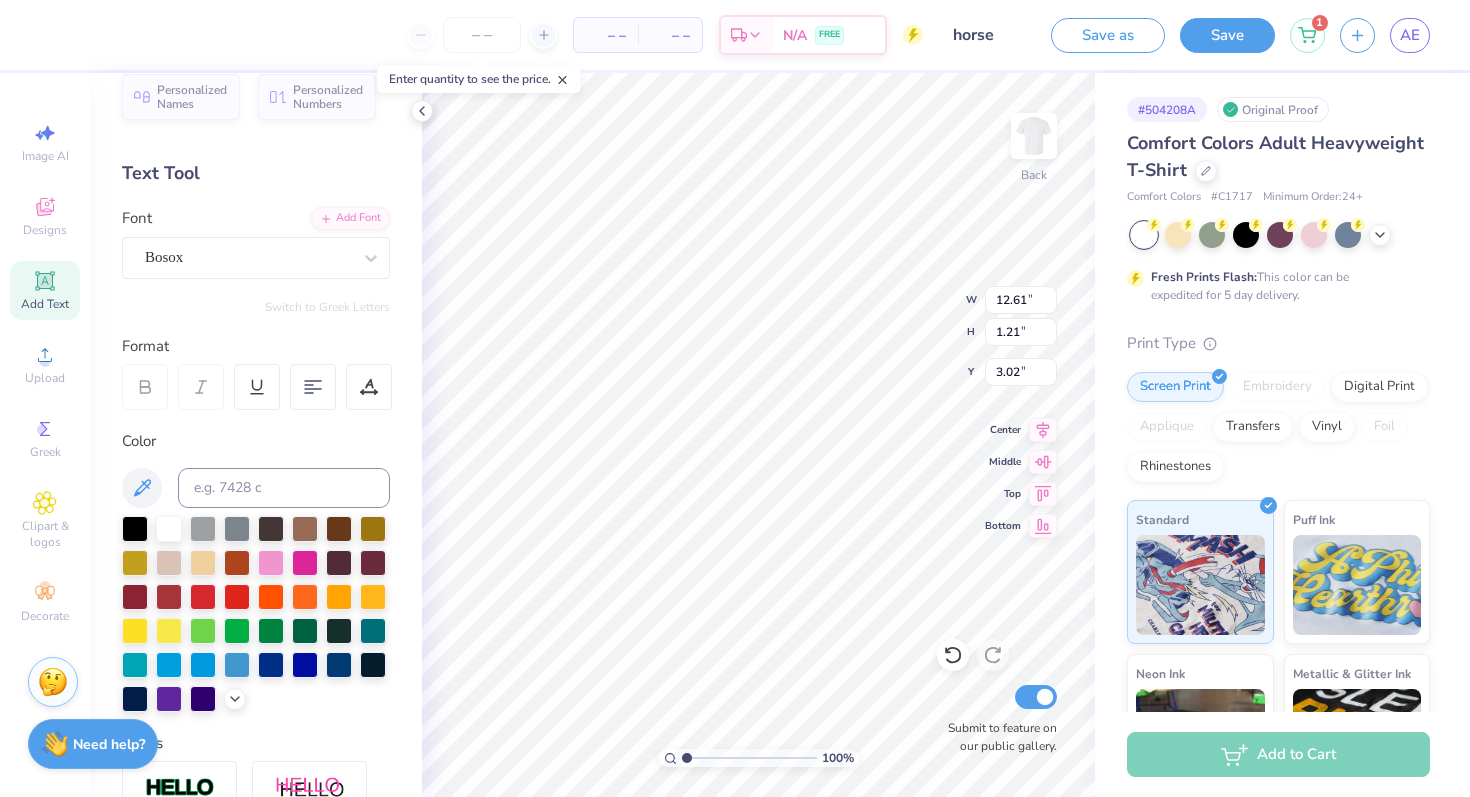 type on "13.86" 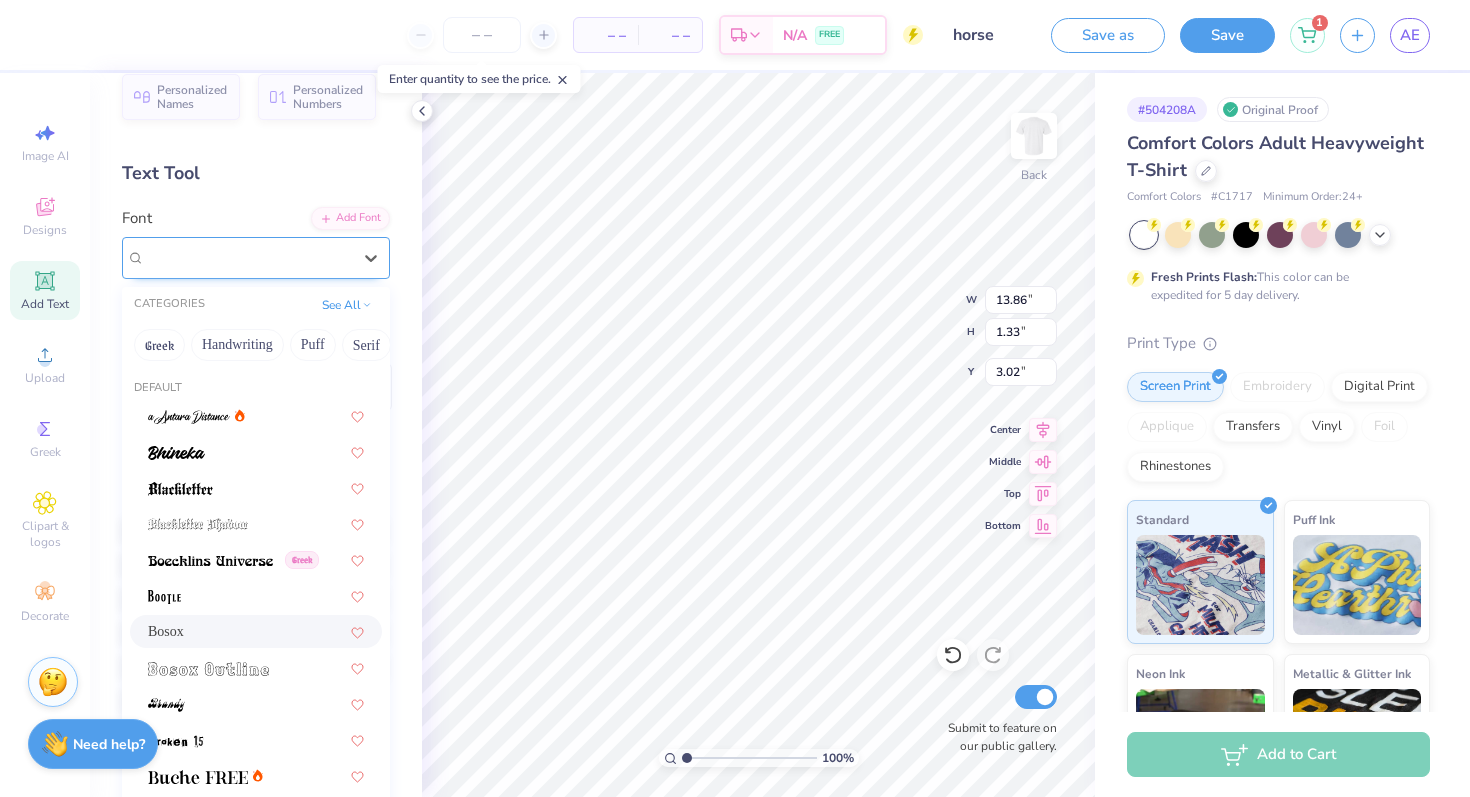 click at bounding box center (248, 257) 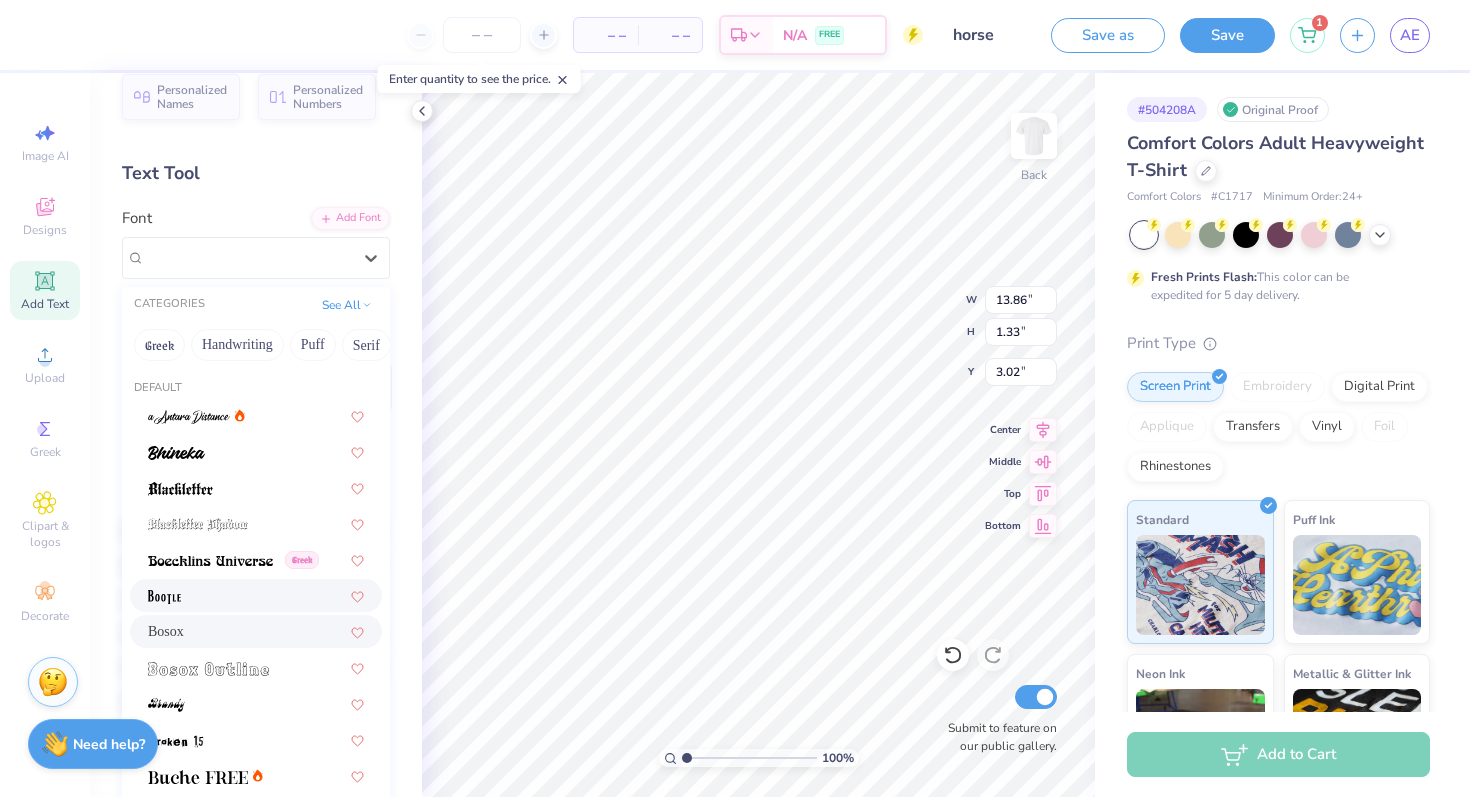 click at bounding box center (256, 595) 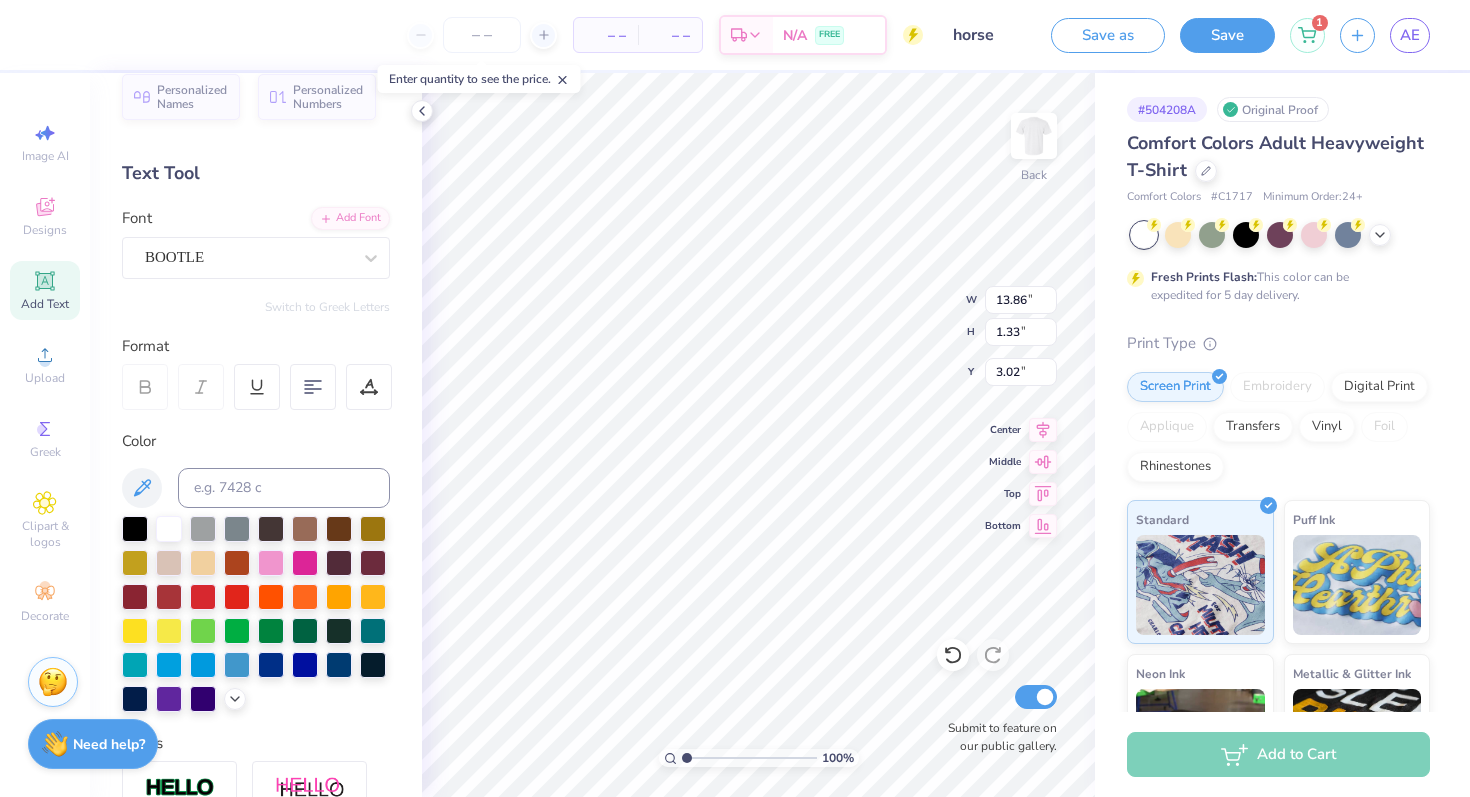 type on "14.17" 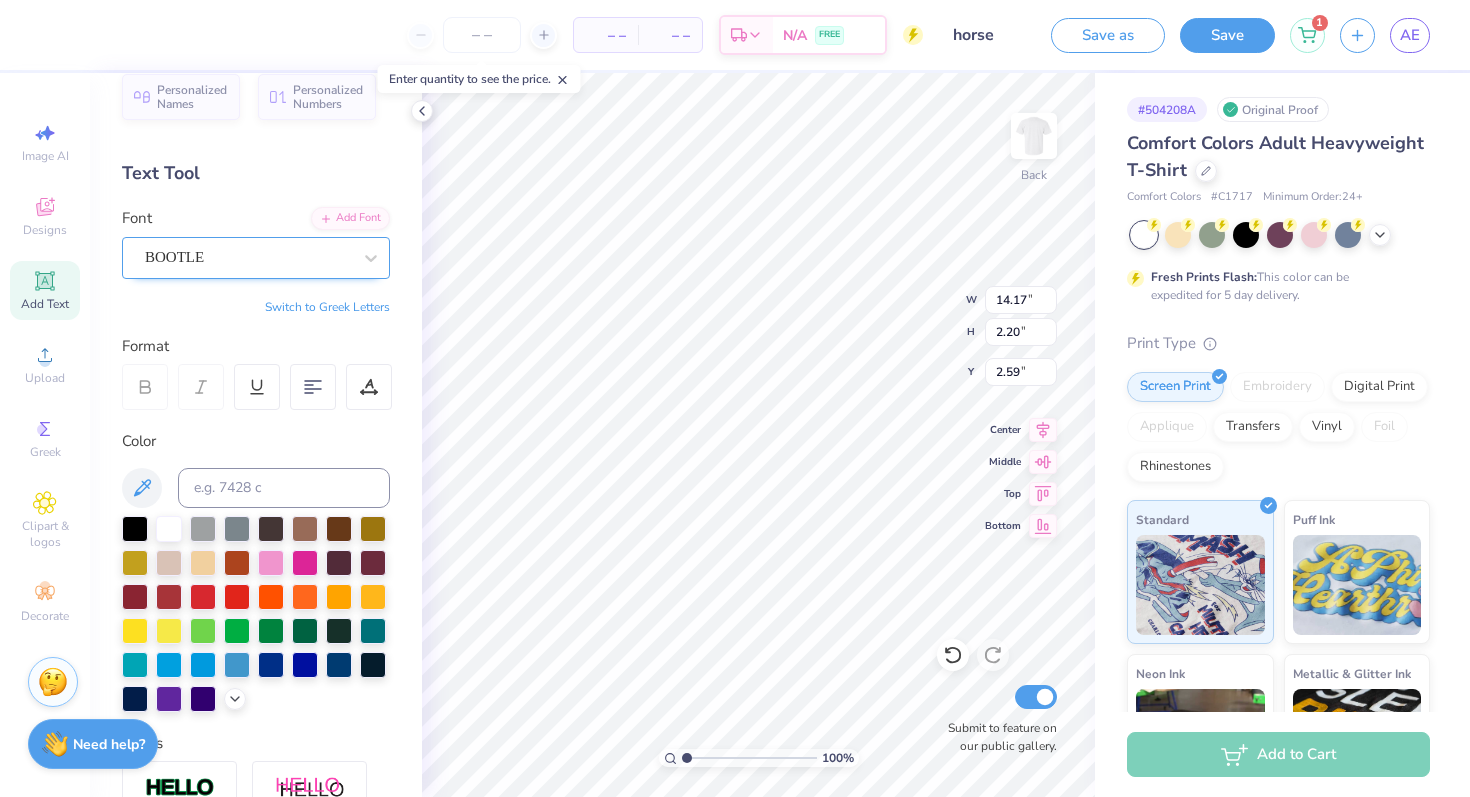 click on "BOOTLE" at bounding box center (248, 257) 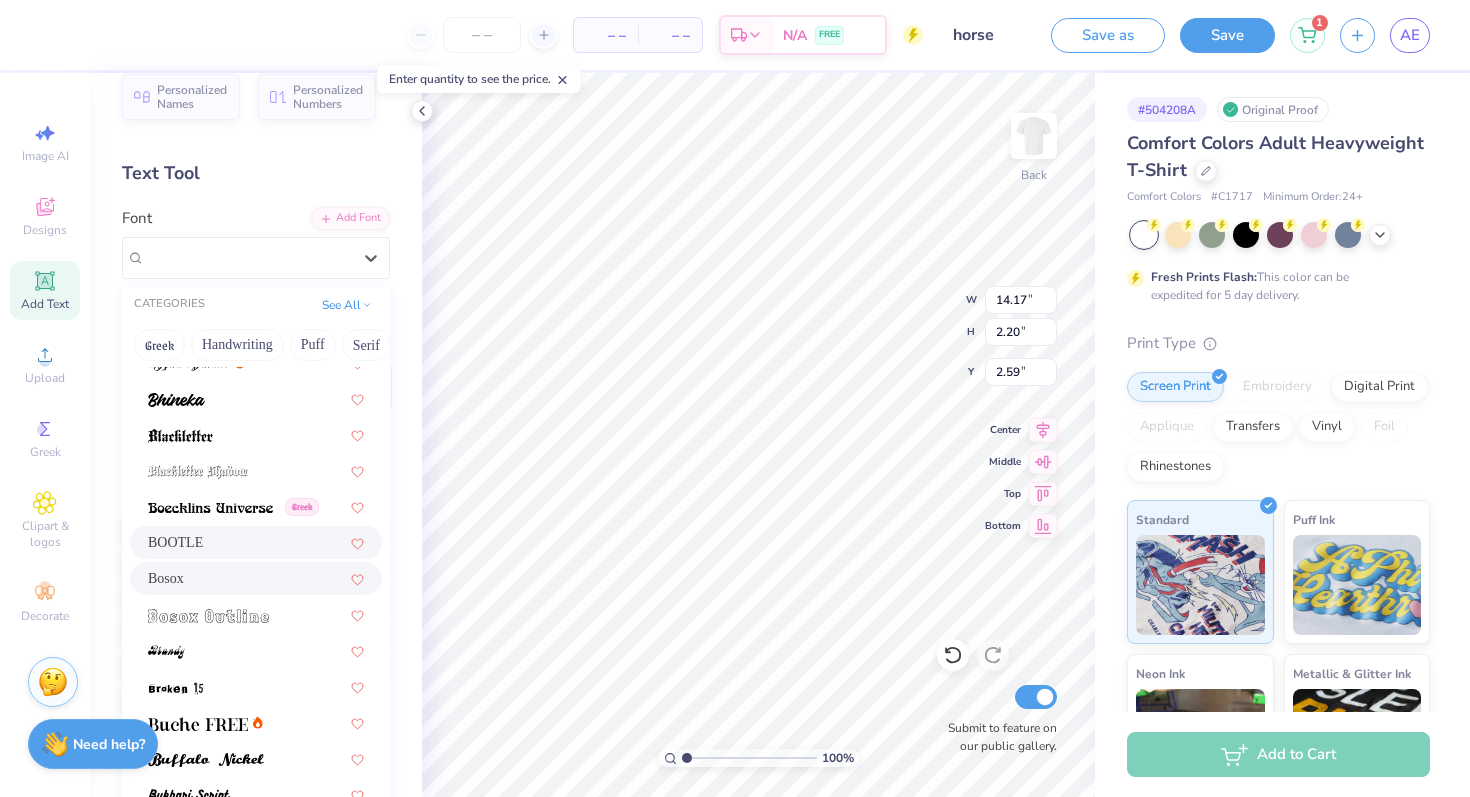 scroll, scrollTop: 54, scrollLeft: 0, axis: vertical 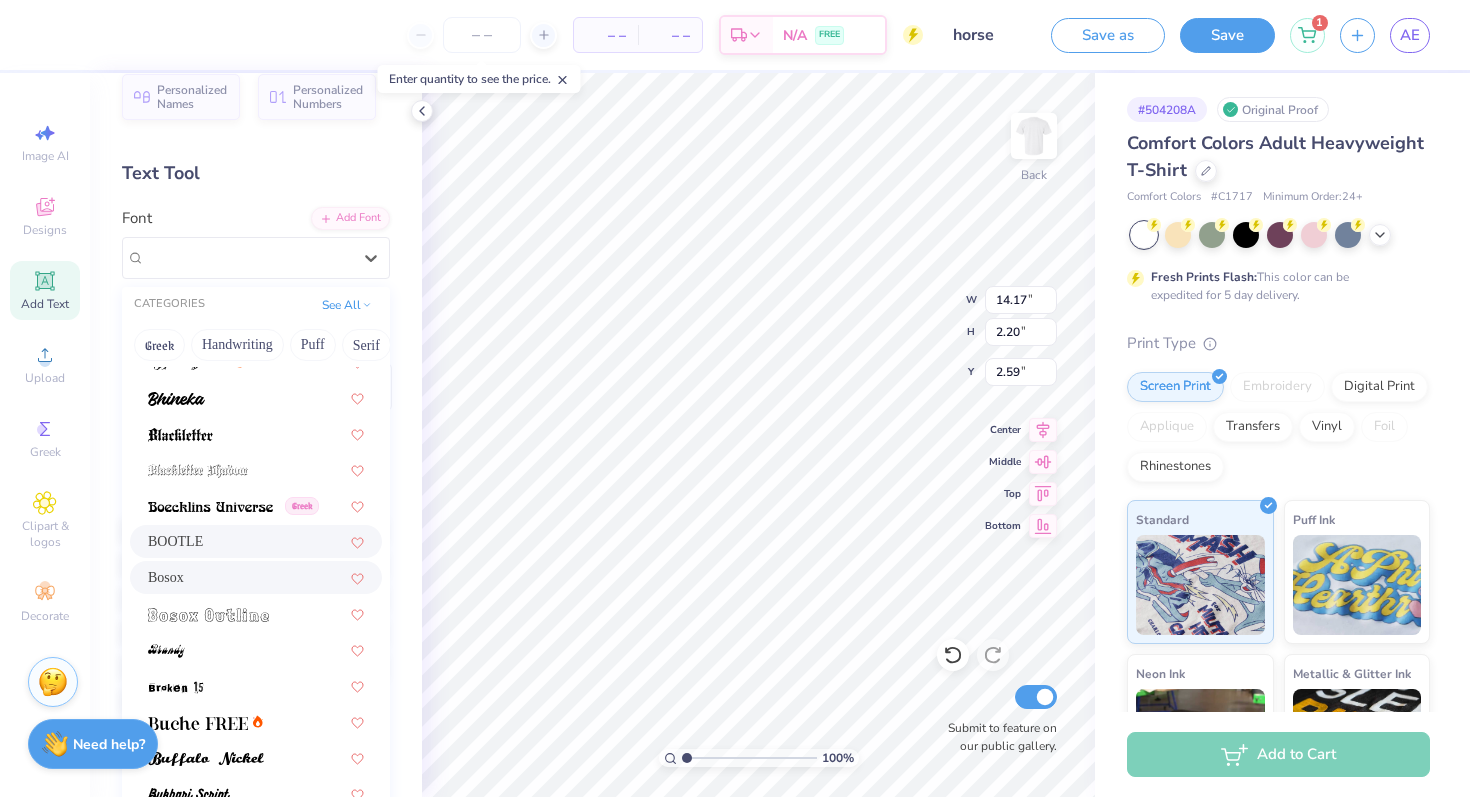 click on "Bosox" at bounding box center [256, 577] 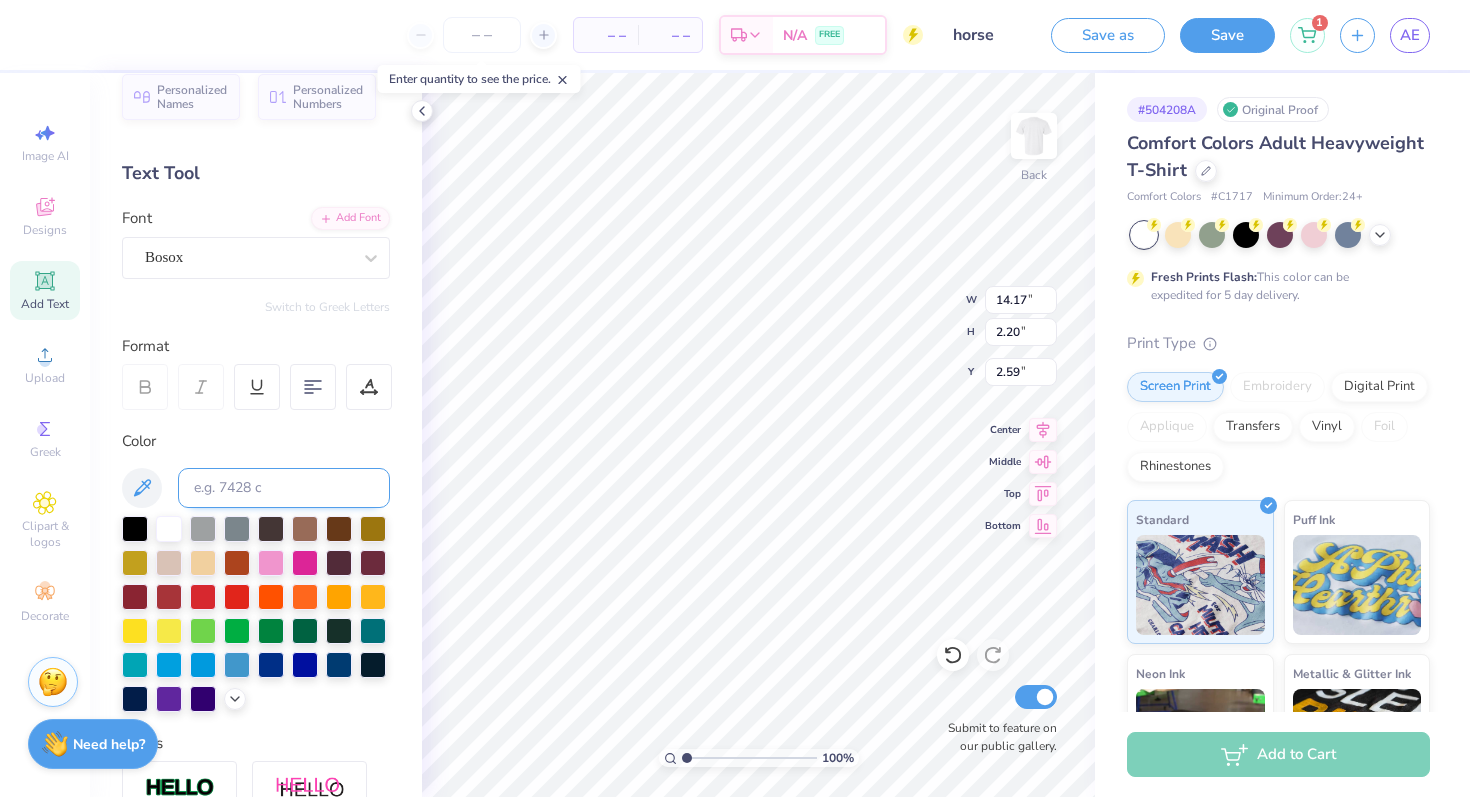 type on "13.45" 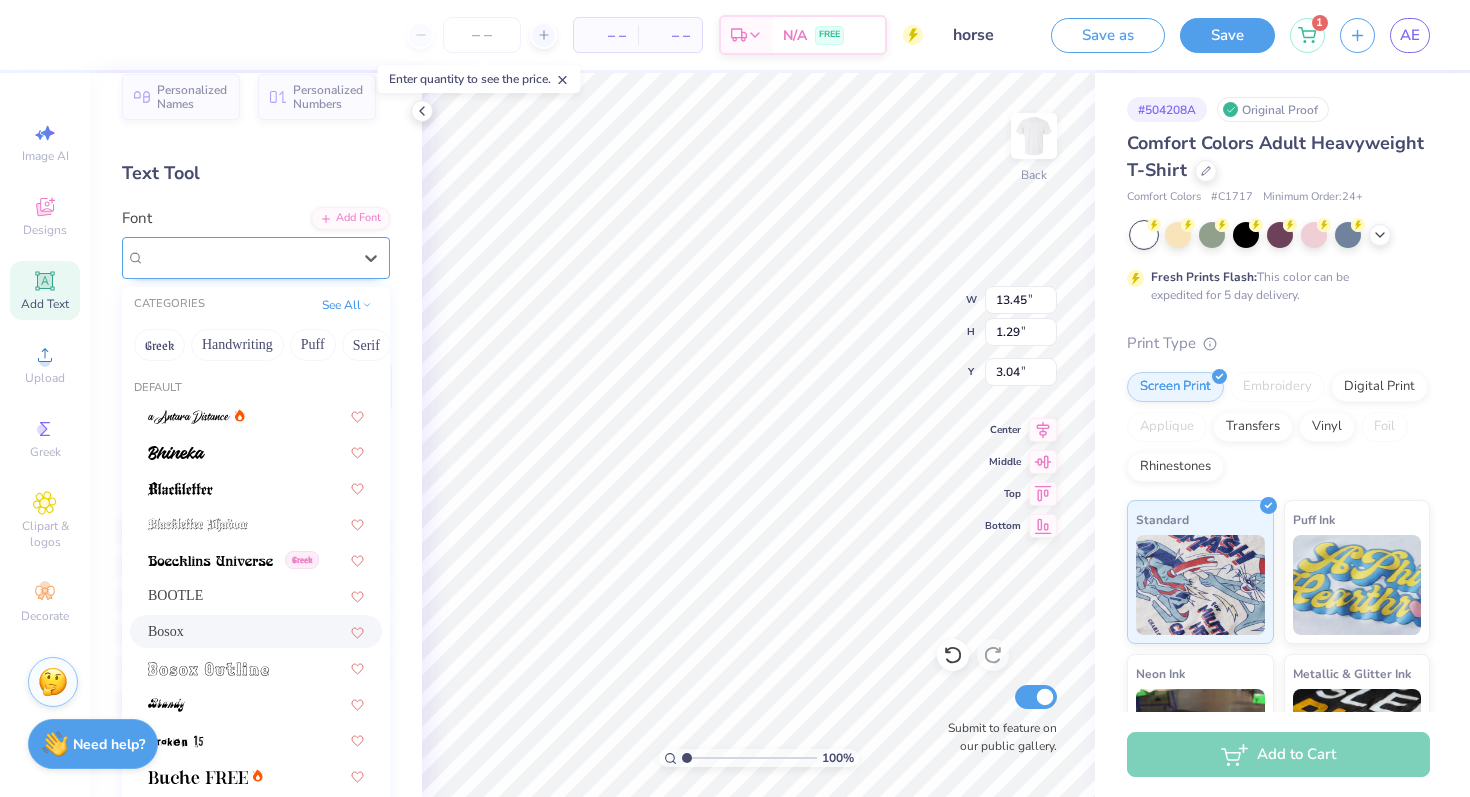 click on "Bosox" at bounding box center (248, 257) 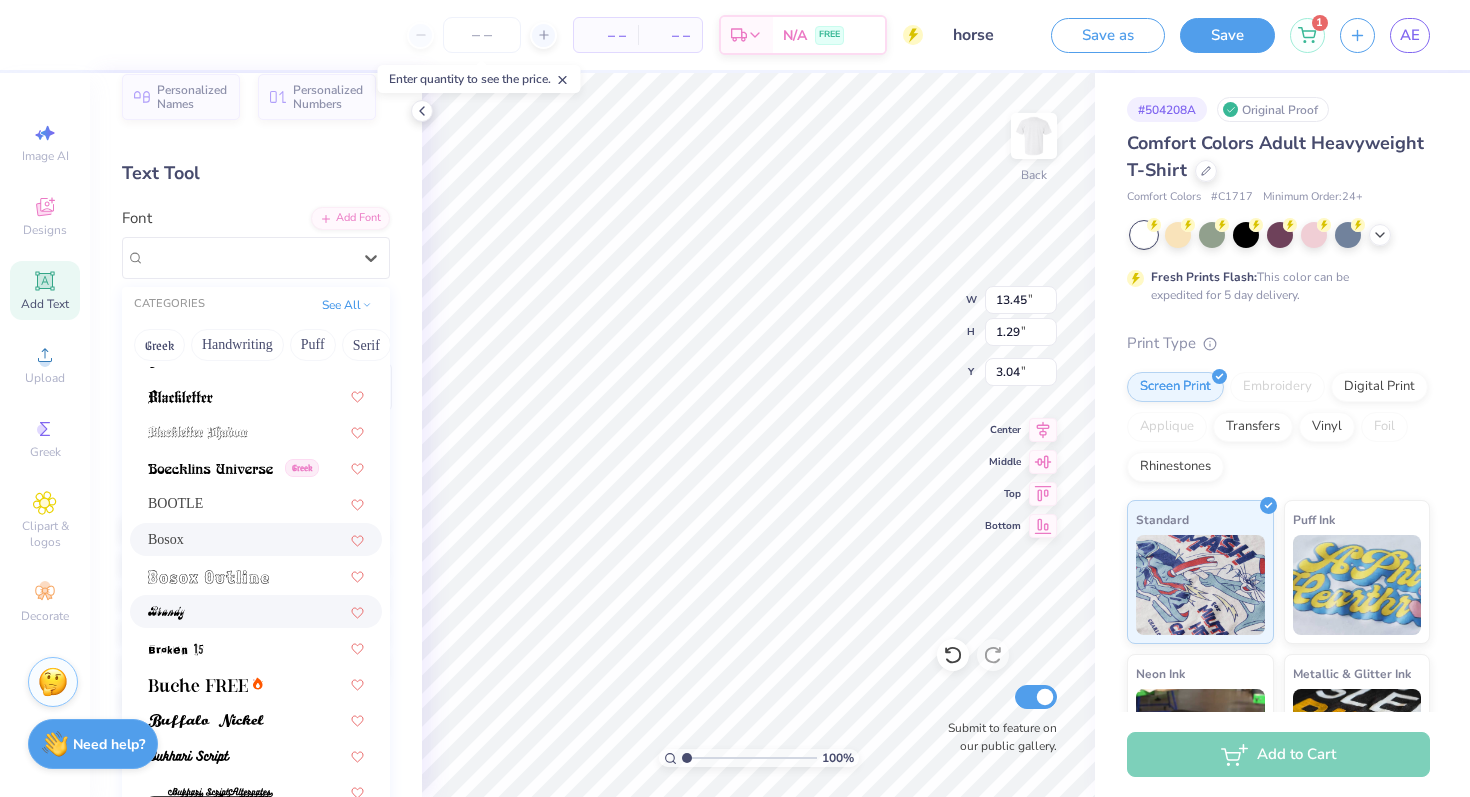 scroll, scrollTop: 97, scrollLeft: 0, axis: vertical 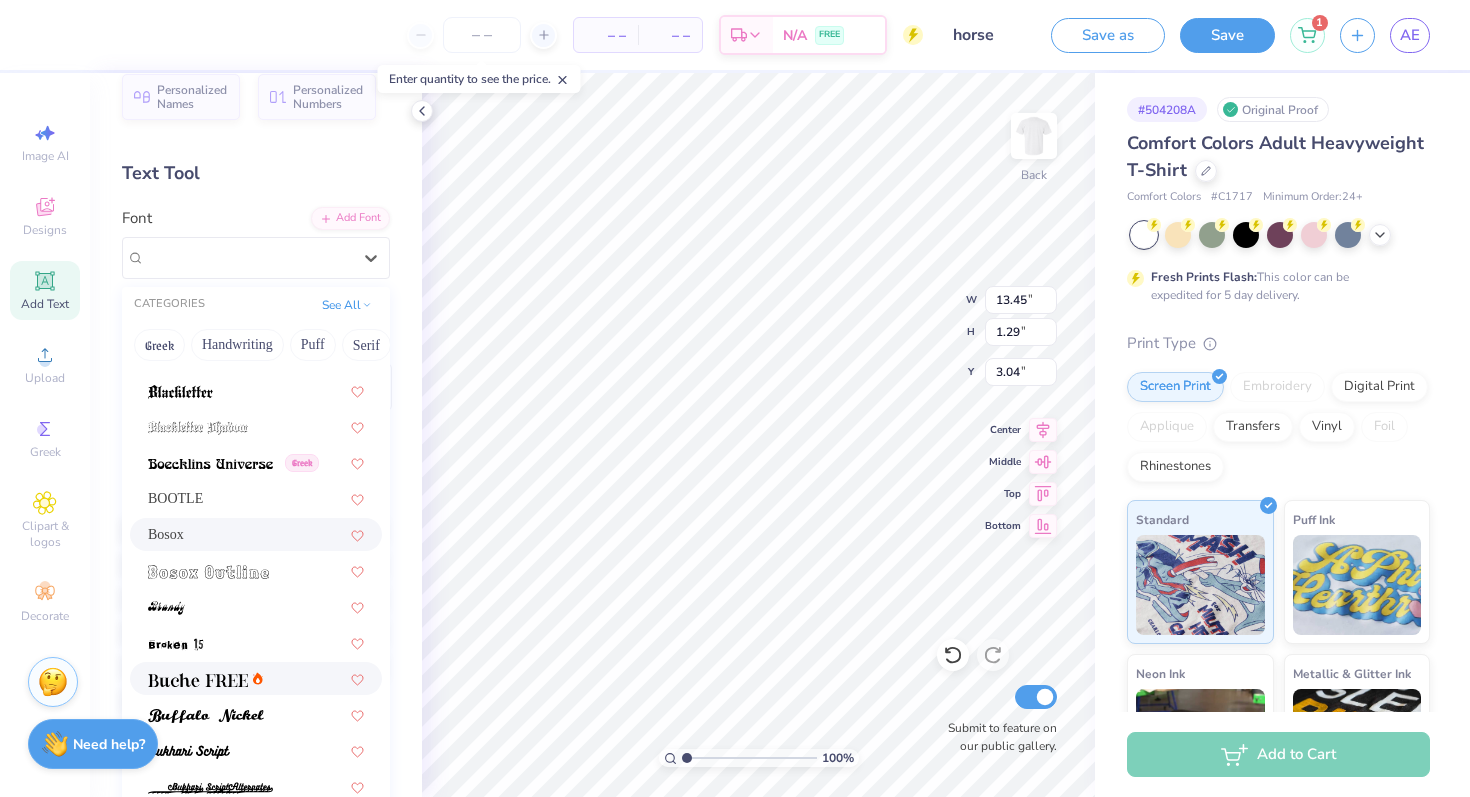 click at bounding box center (256, 678) 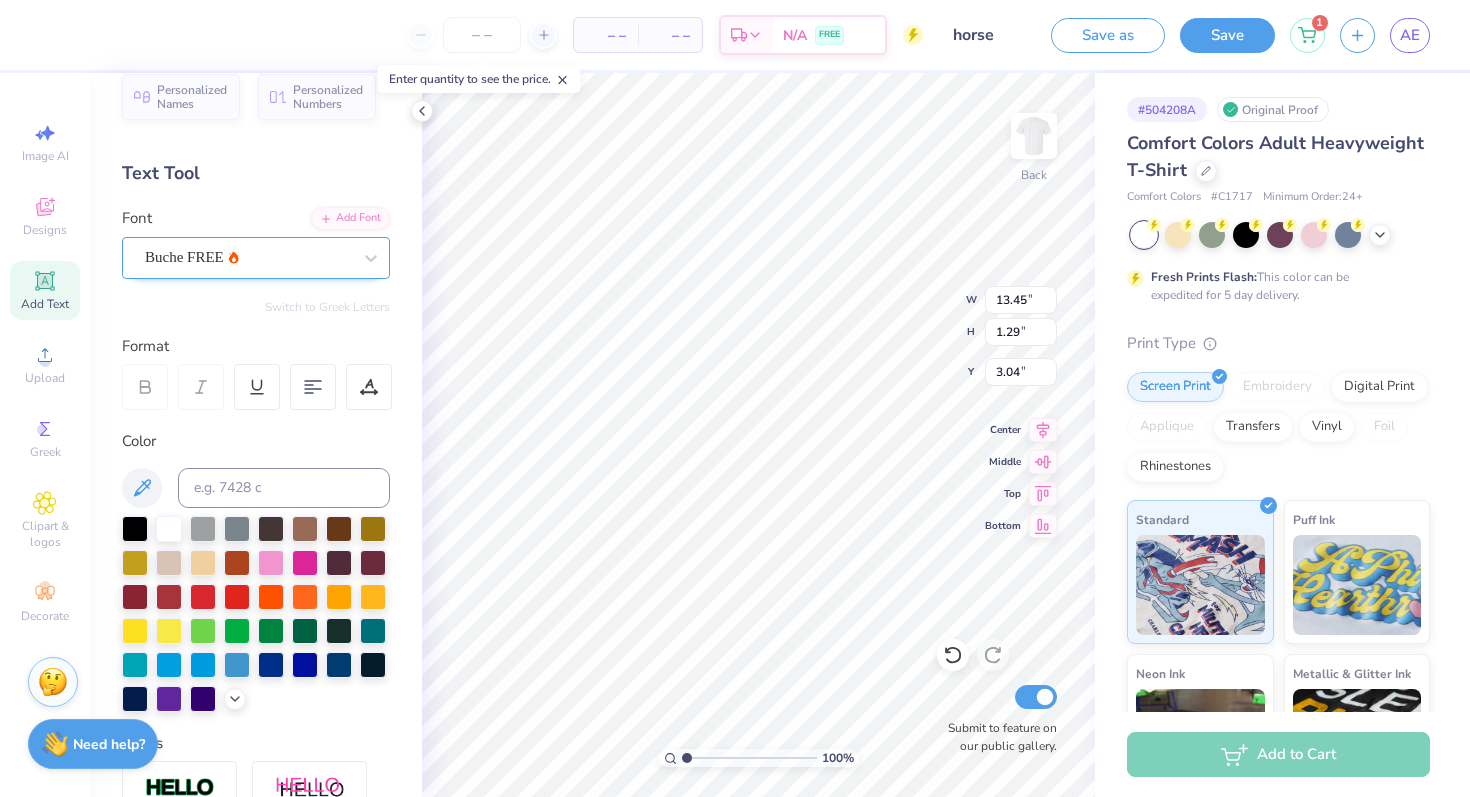type on "14.17" 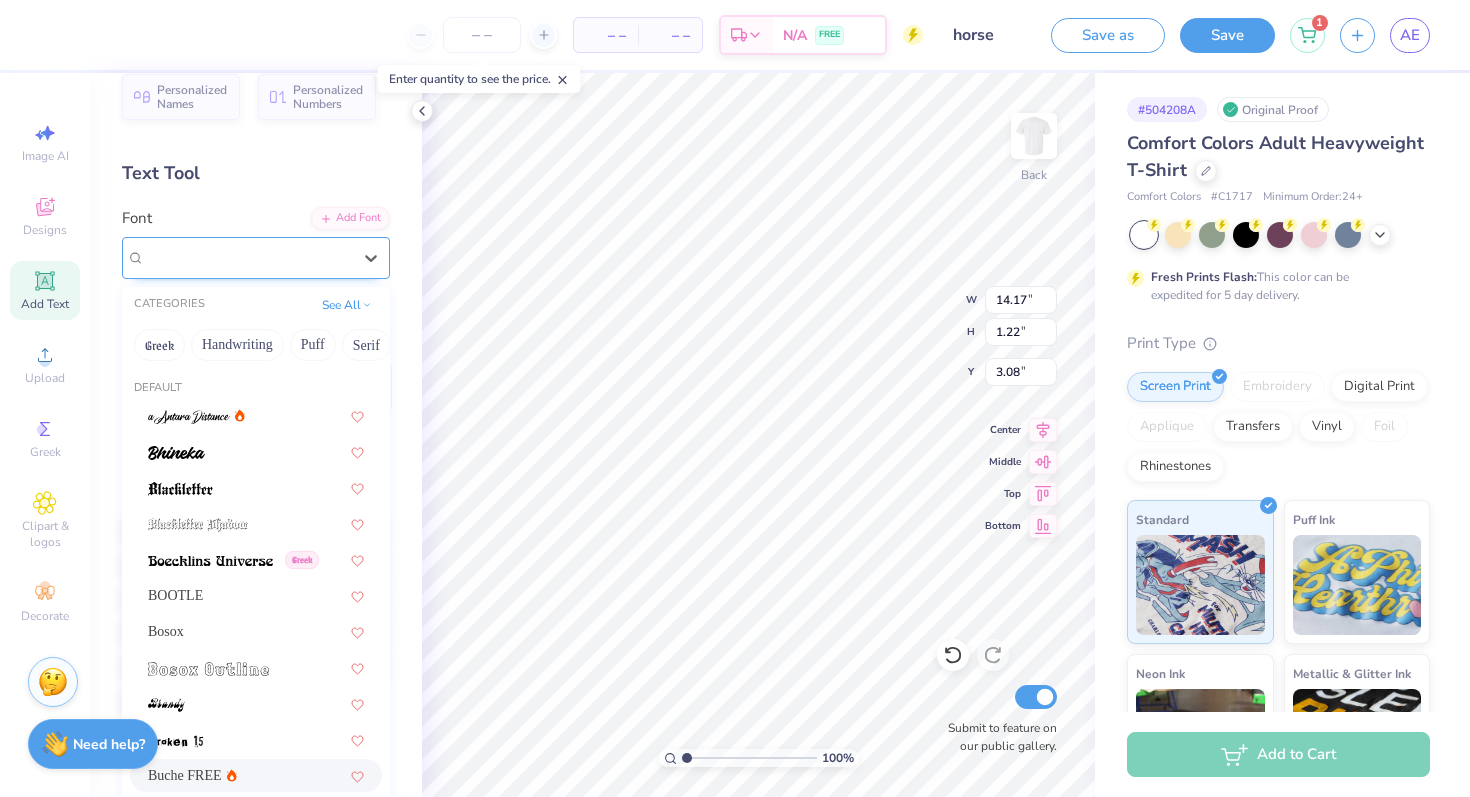 click on "Buche FREE" at bounding box center (248, 257) 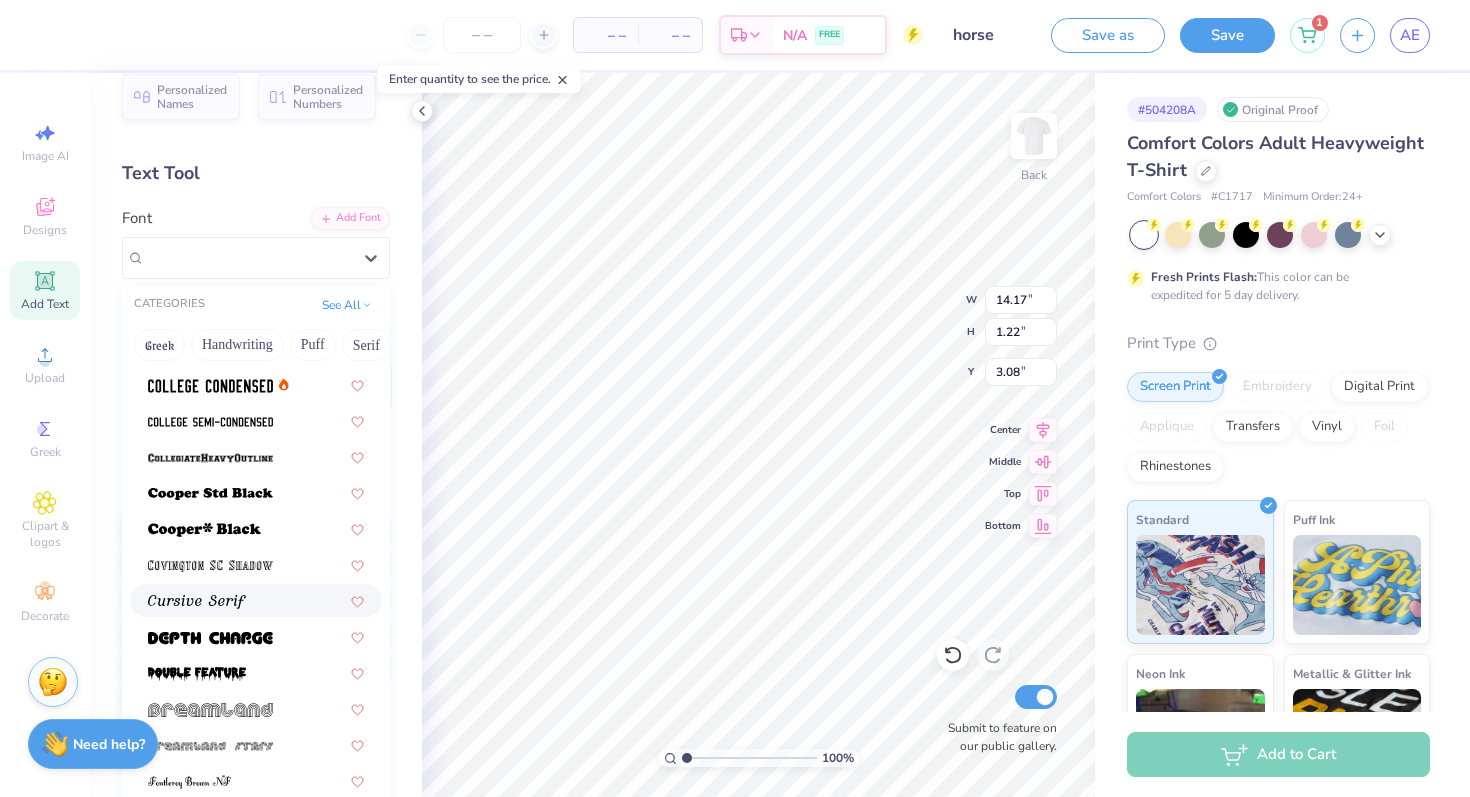 scroll, scrollTop: 863, scrollLeft: 0, axis: vertical 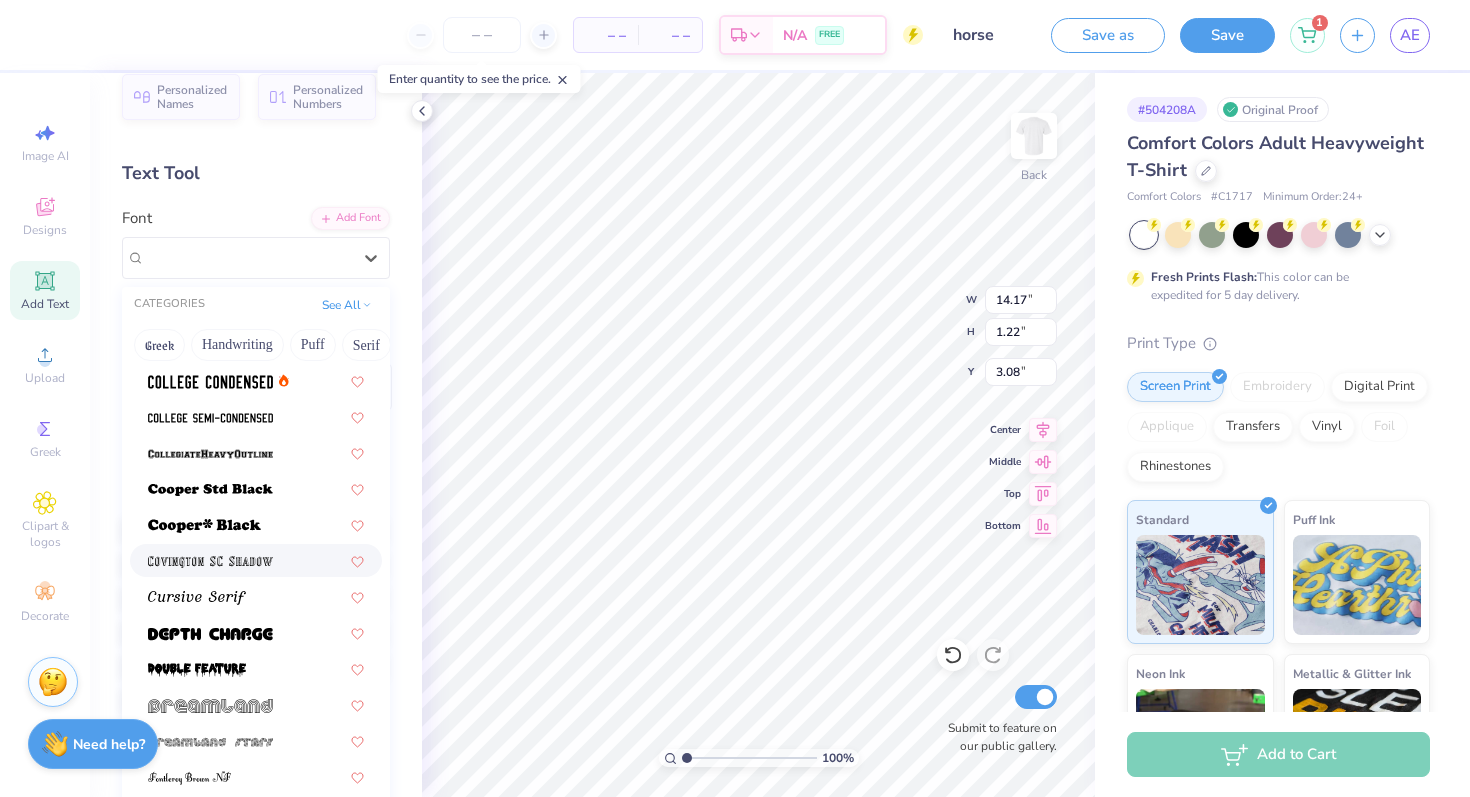 click at bounding box center (256, 560) 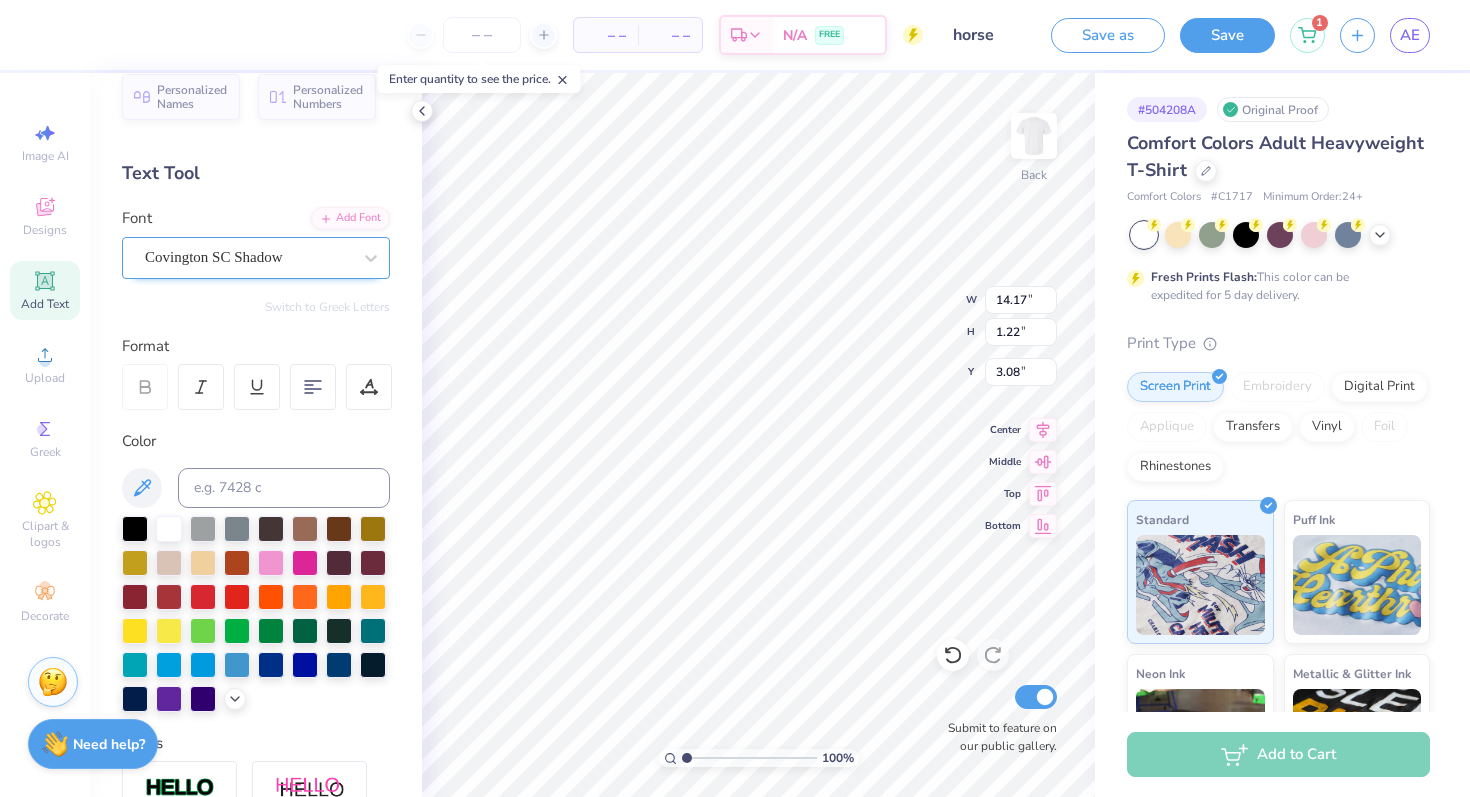 type on "13.35" 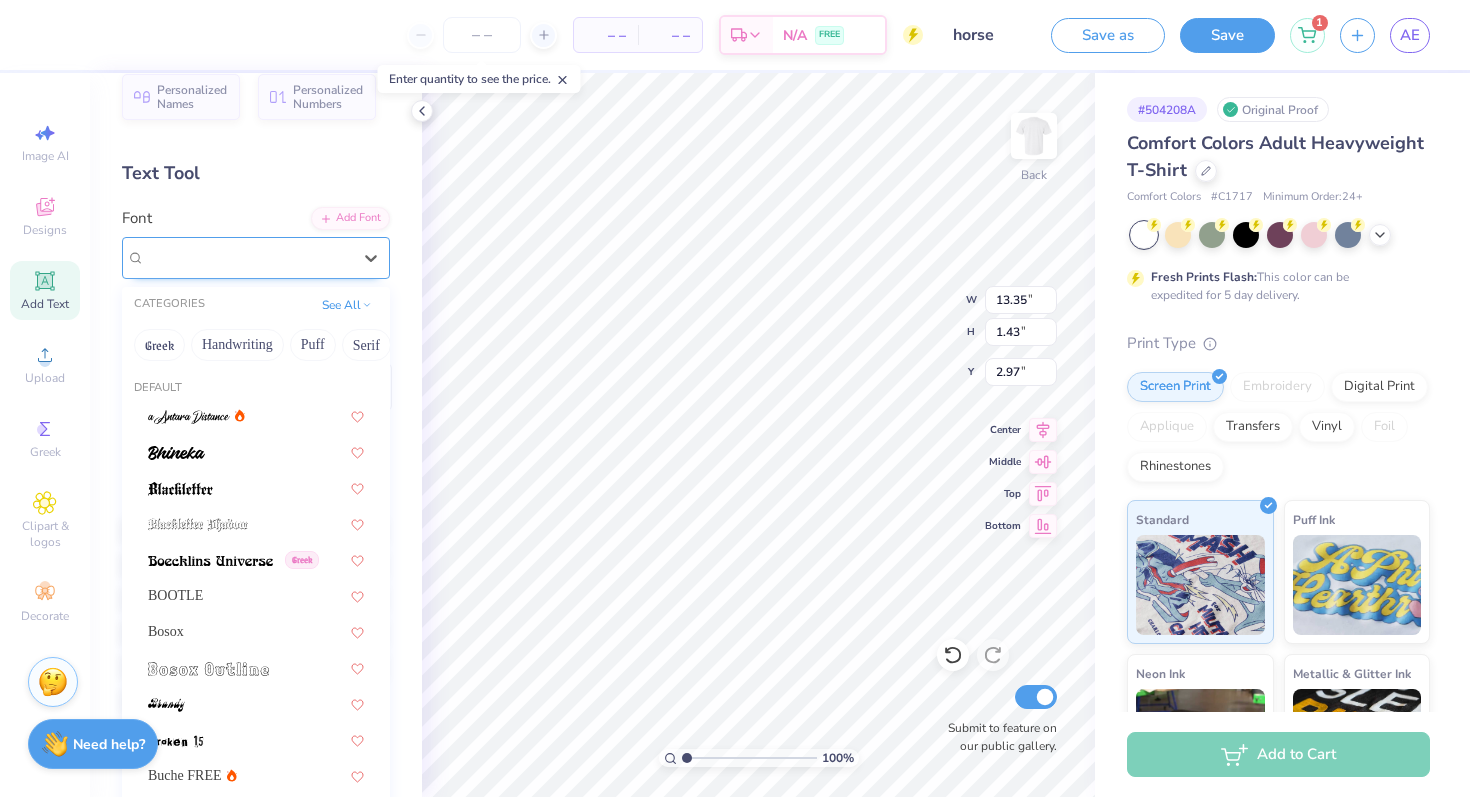 click on "Covington SC Shadow" at bounding box center (248, 257) 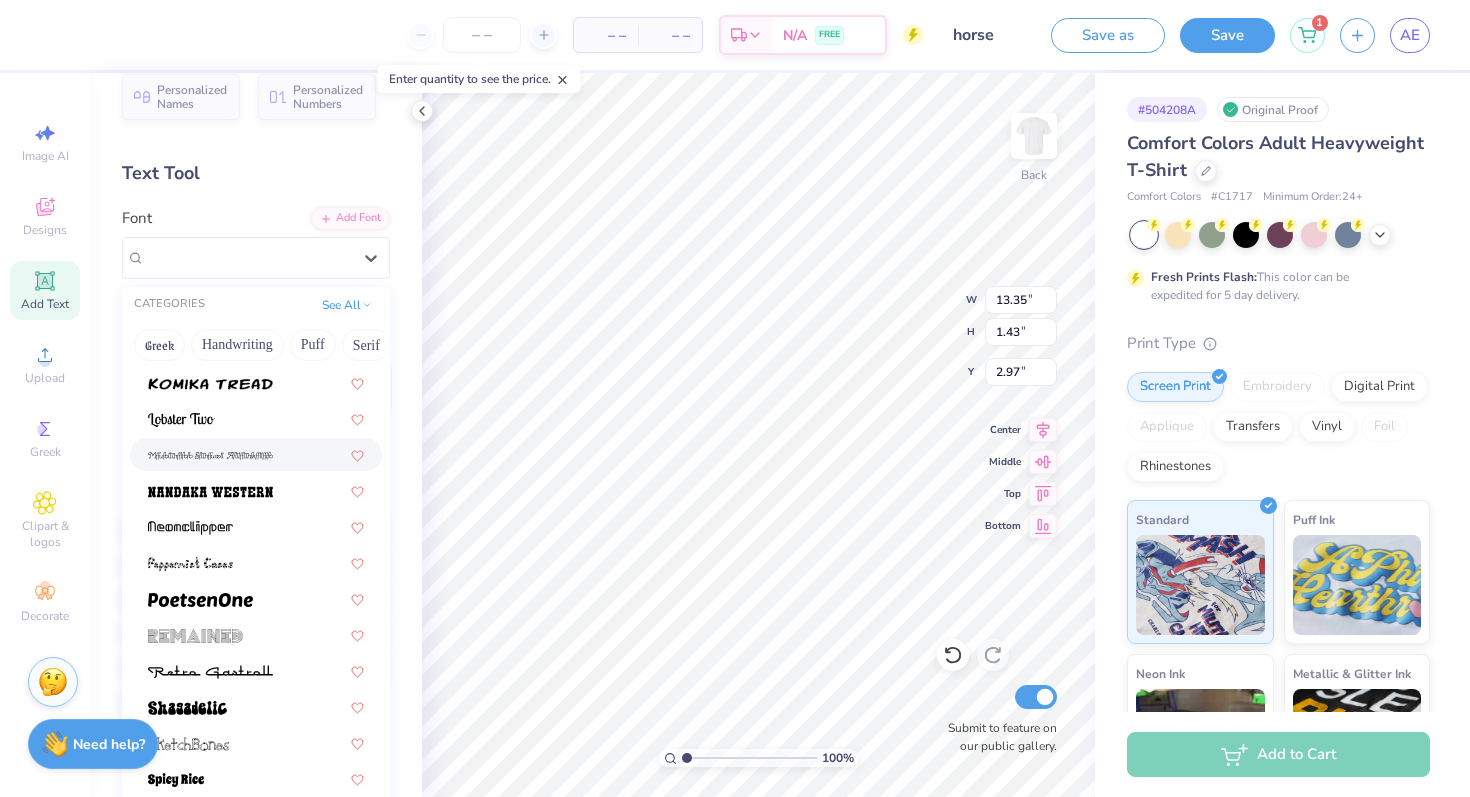 scroll, scrollTop: 2380, scrollLeft: 0, axis: vertical 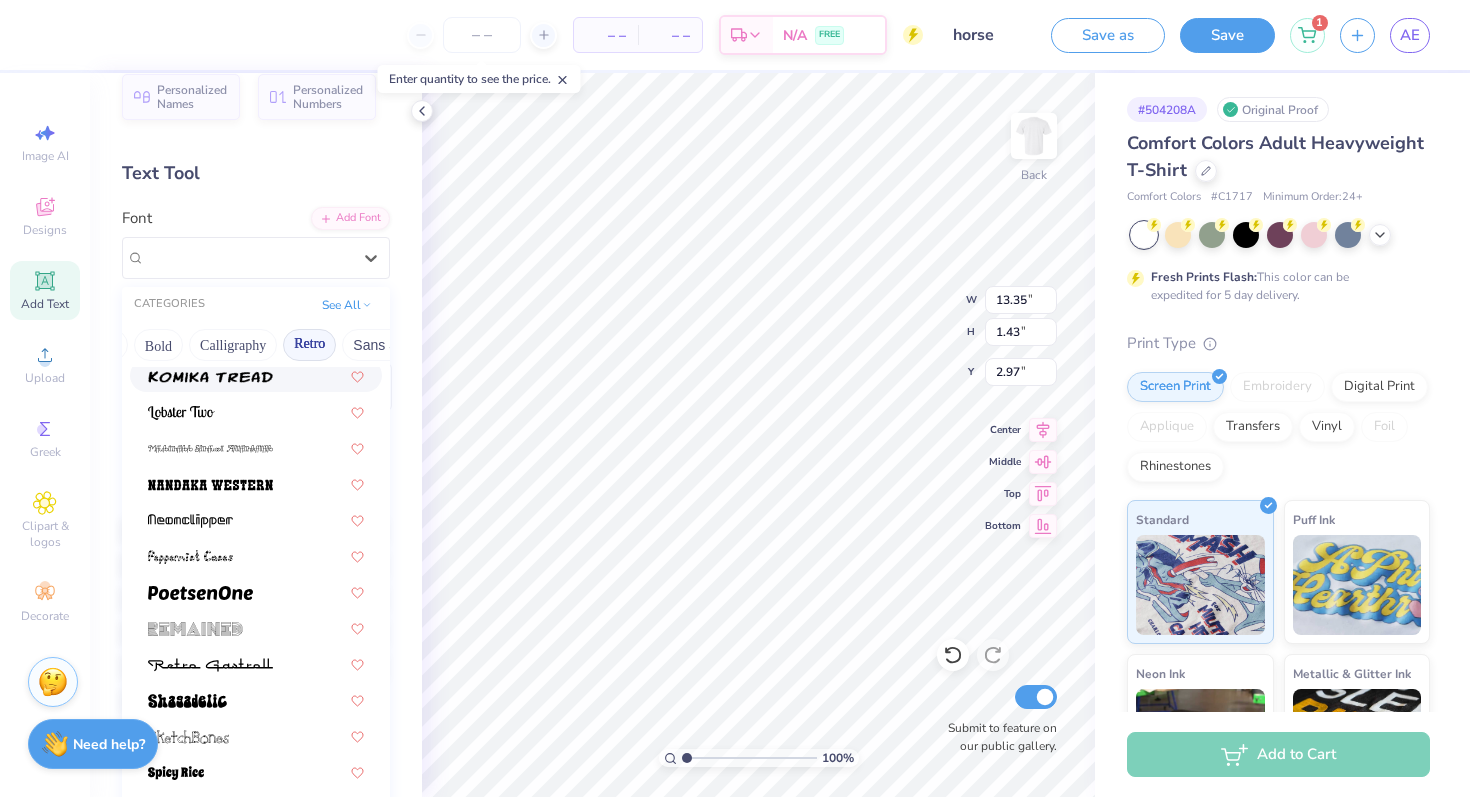 click on "Retro" at bounding box center [309, 345] 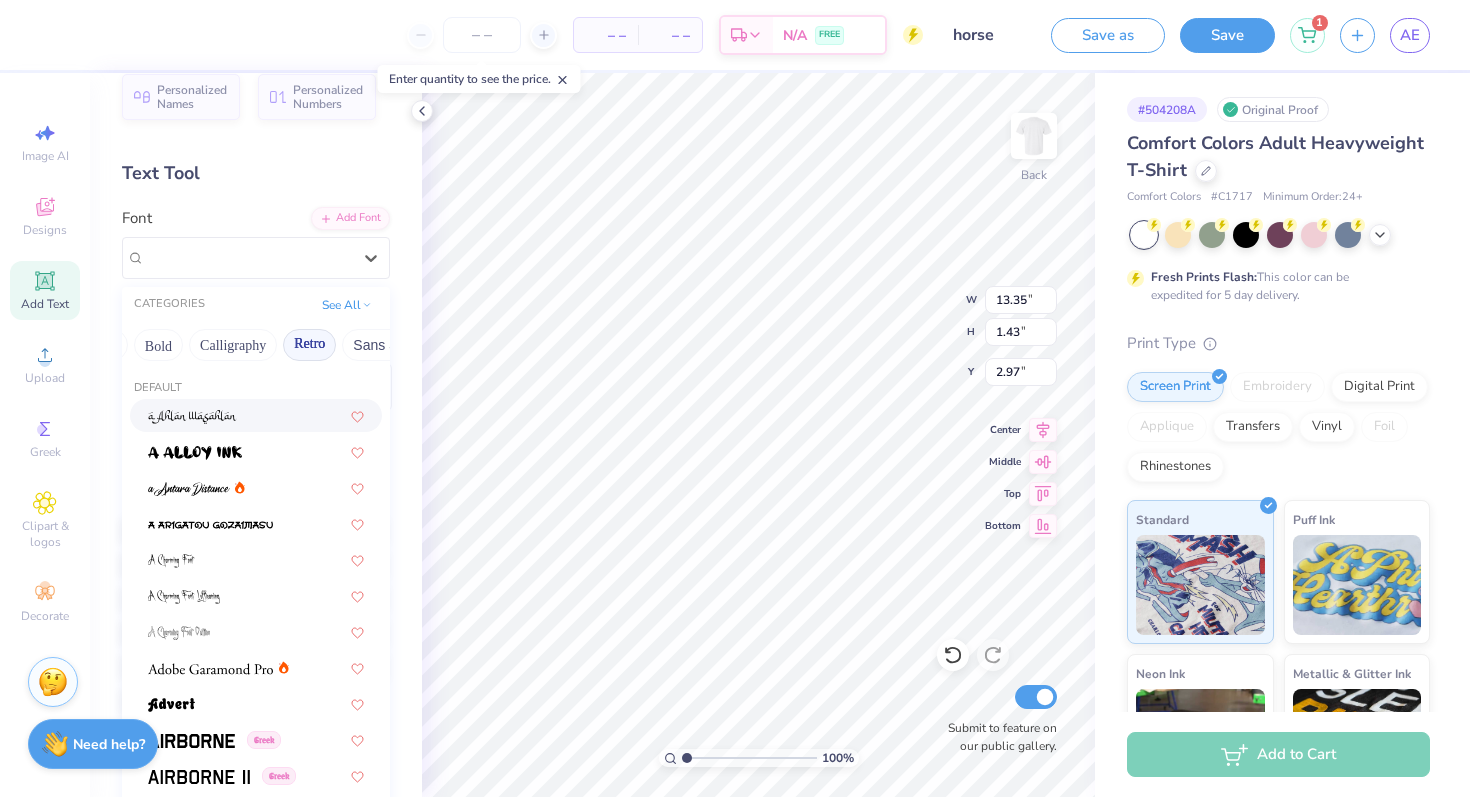 click on "Retro" at bounding box center [309, 345] 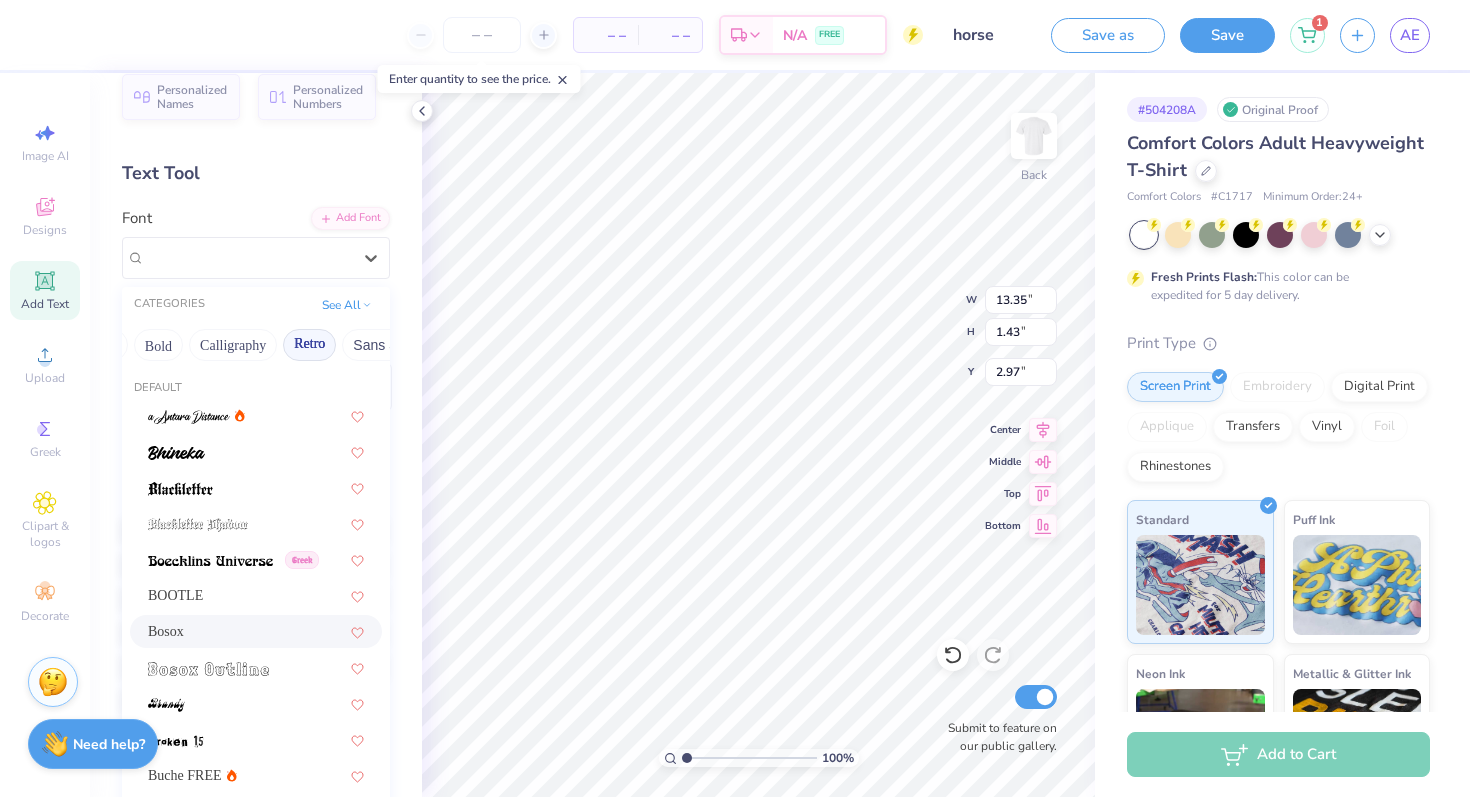 scroll, scrollTop: 0, scrollLeft: 0, axis: both 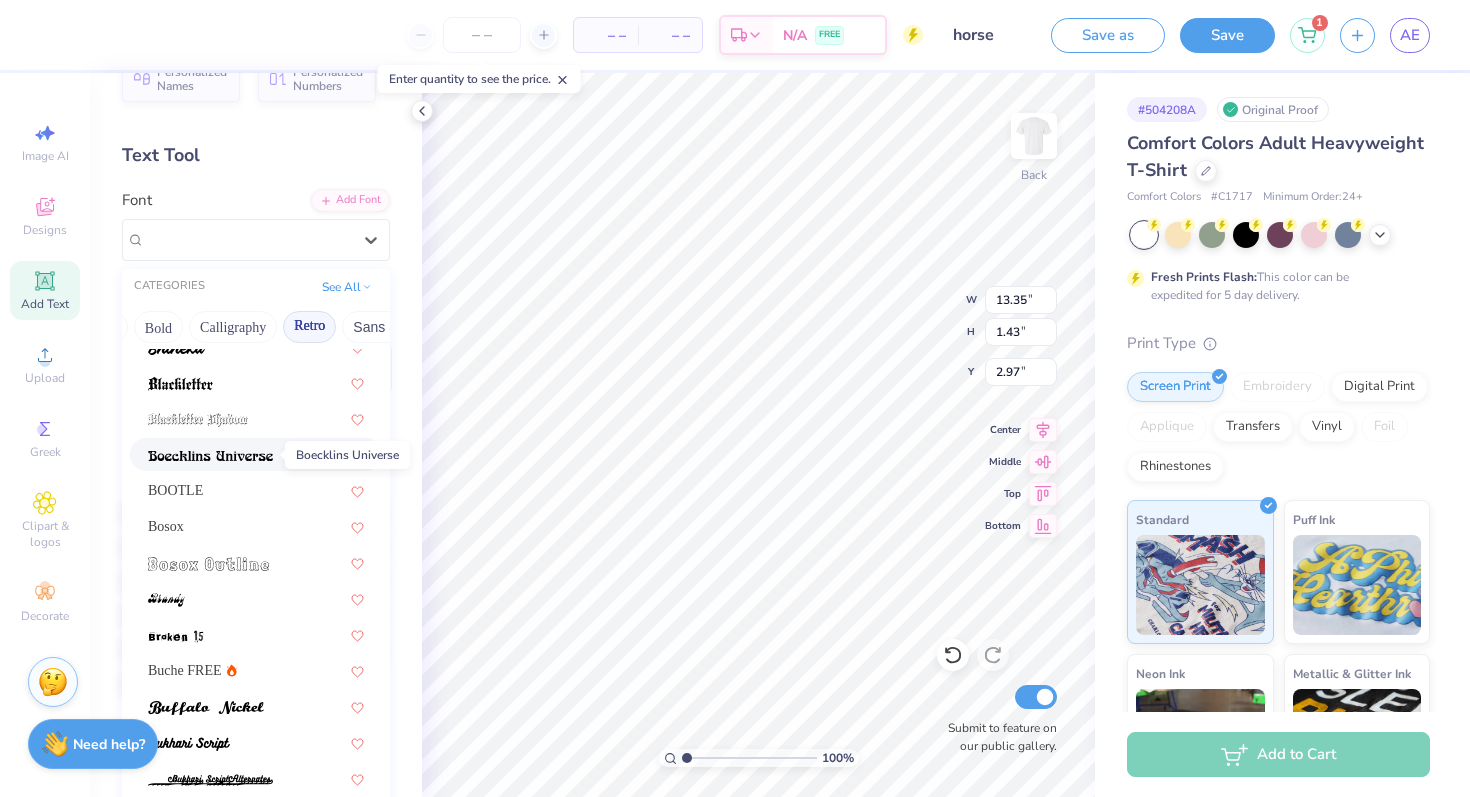 click at bounding box center (210, 456) 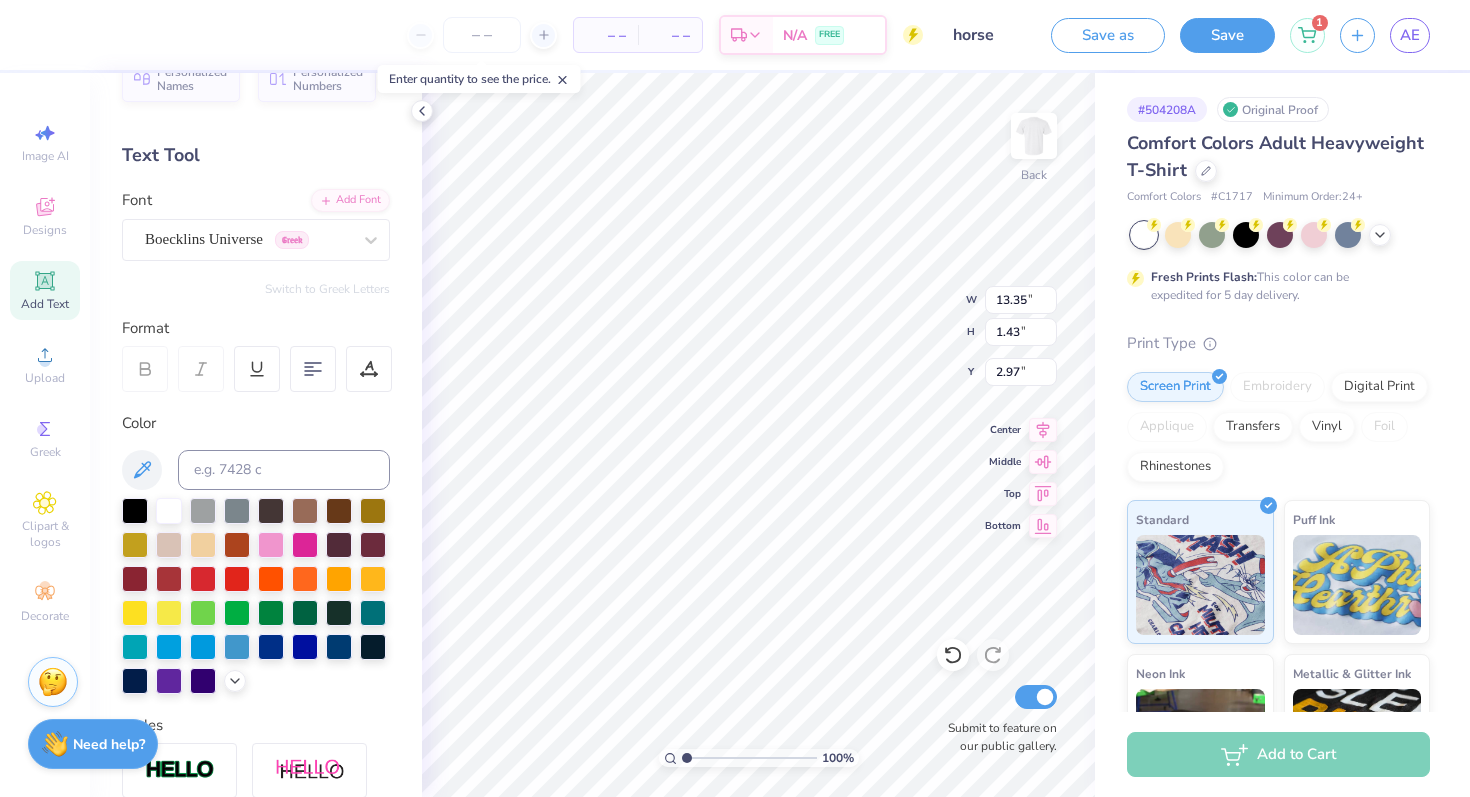type on "14.17" 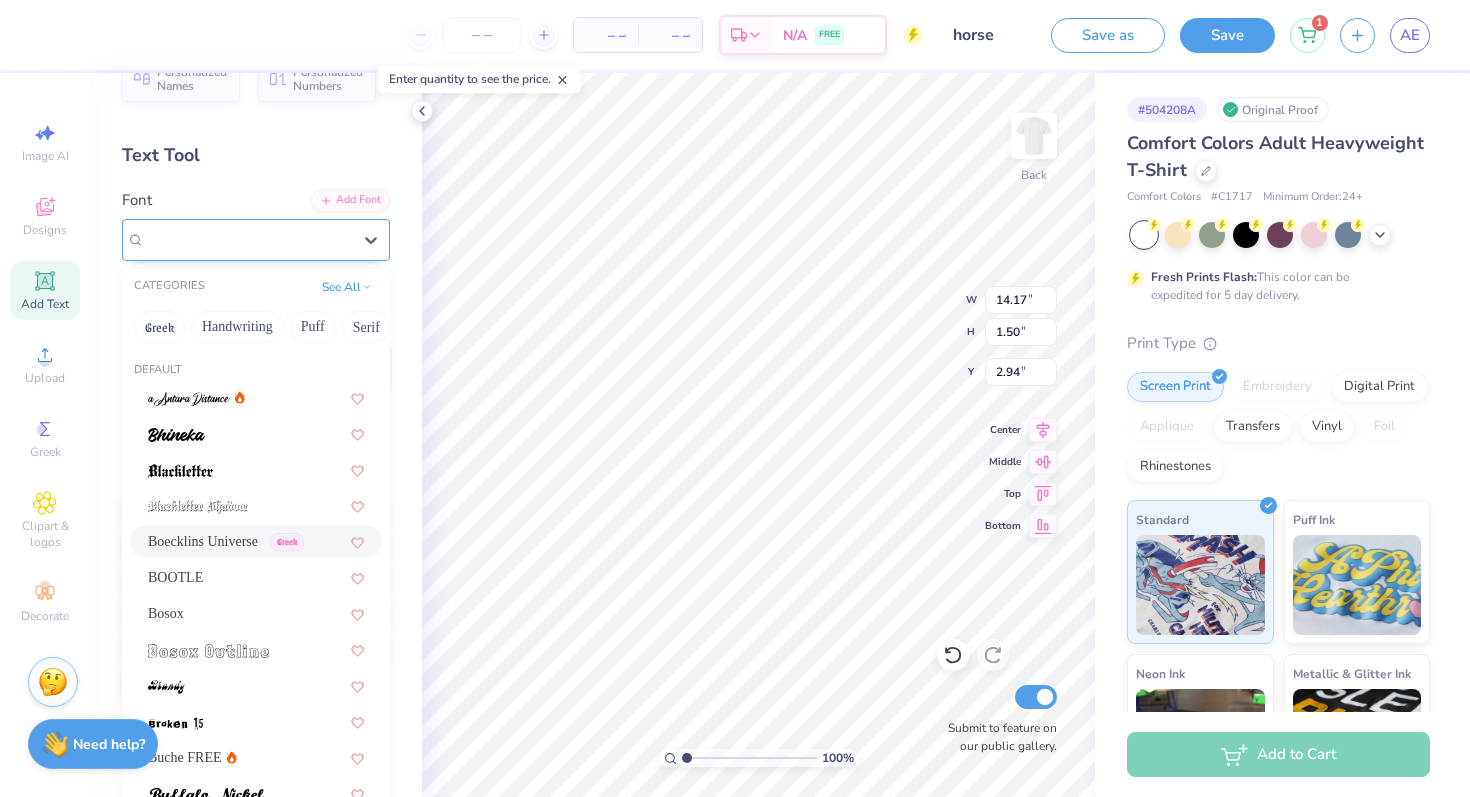 click at bounding box center (248, 239) 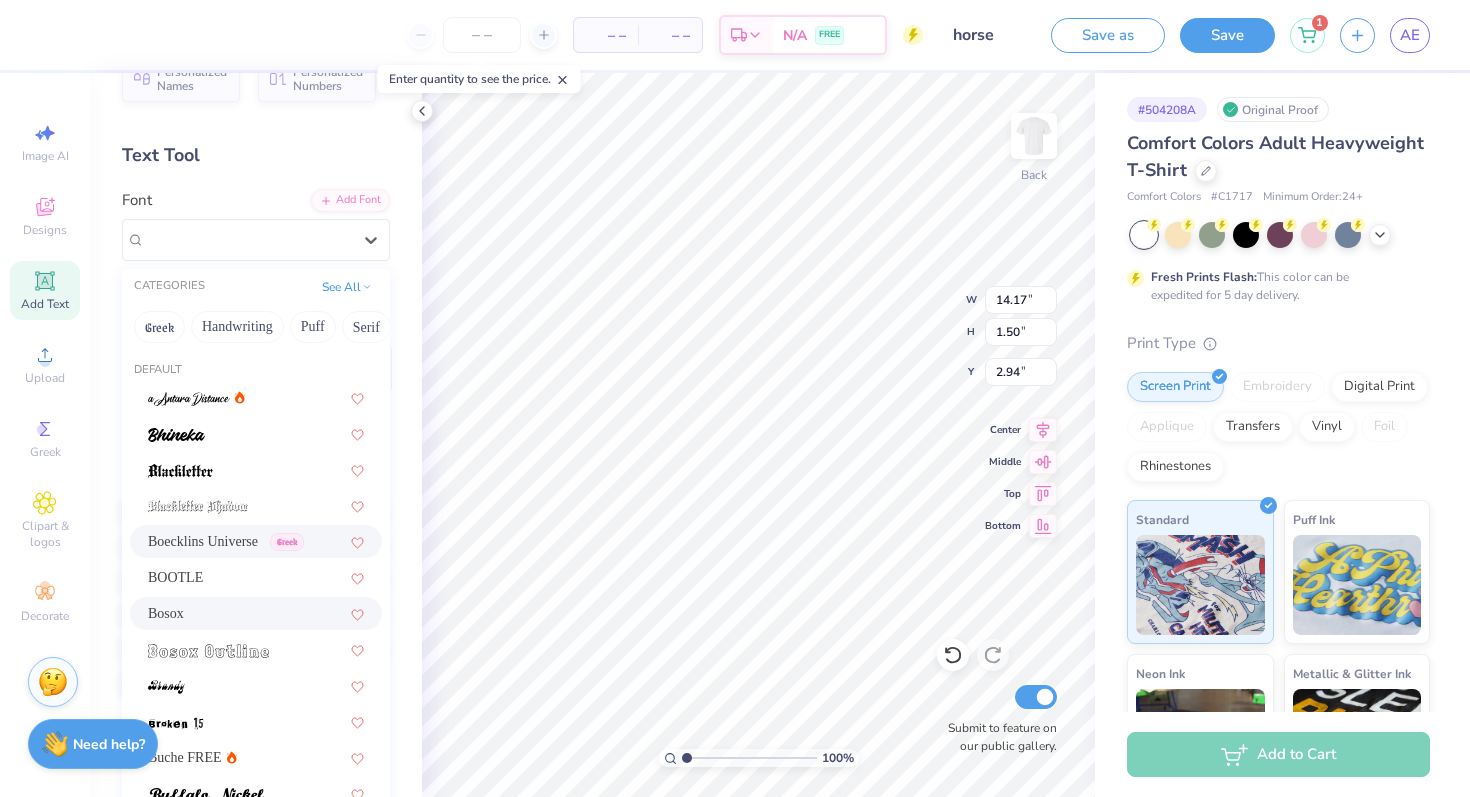 click on "Bosox" at bounding box center (256, 613) 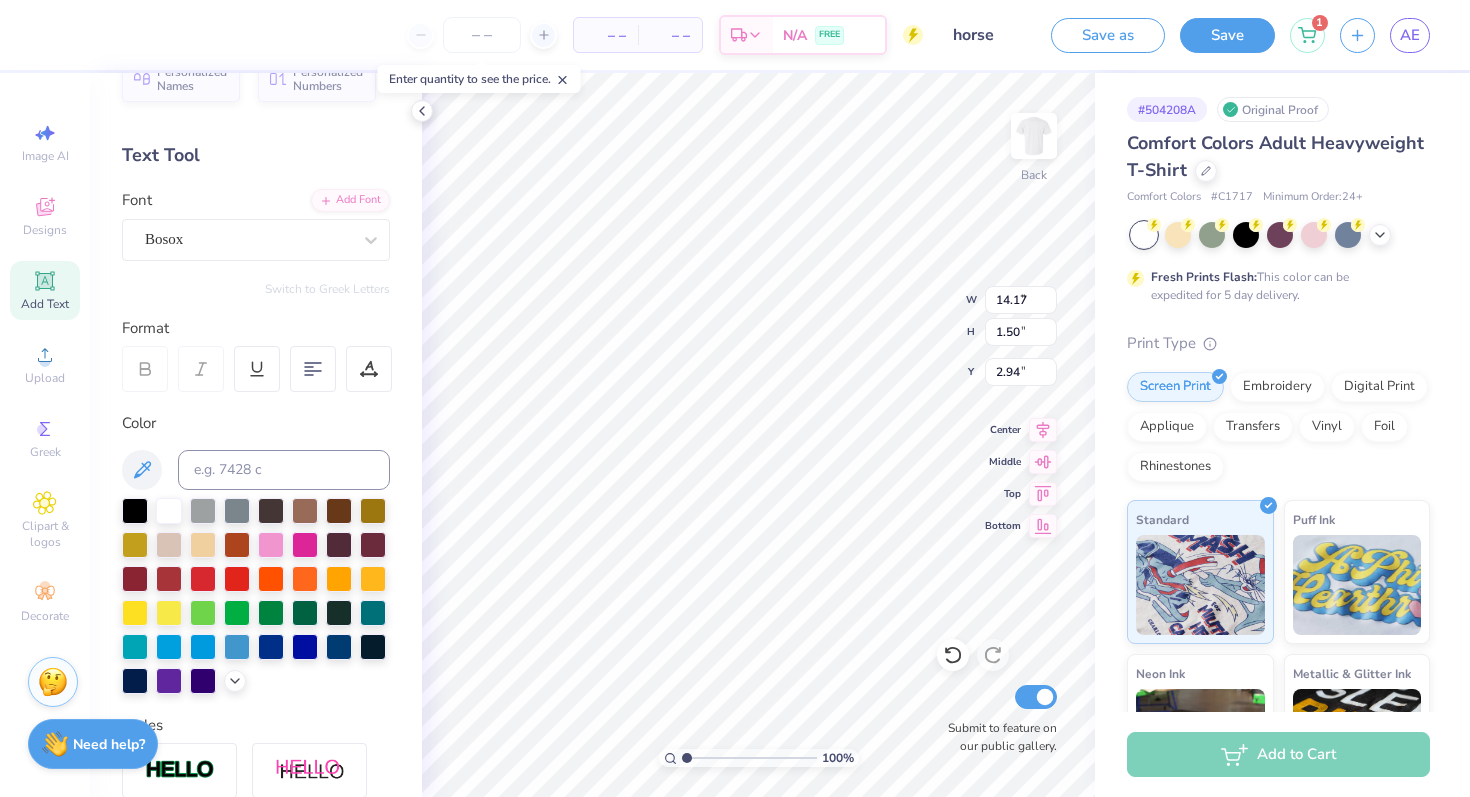 type on "9.74" 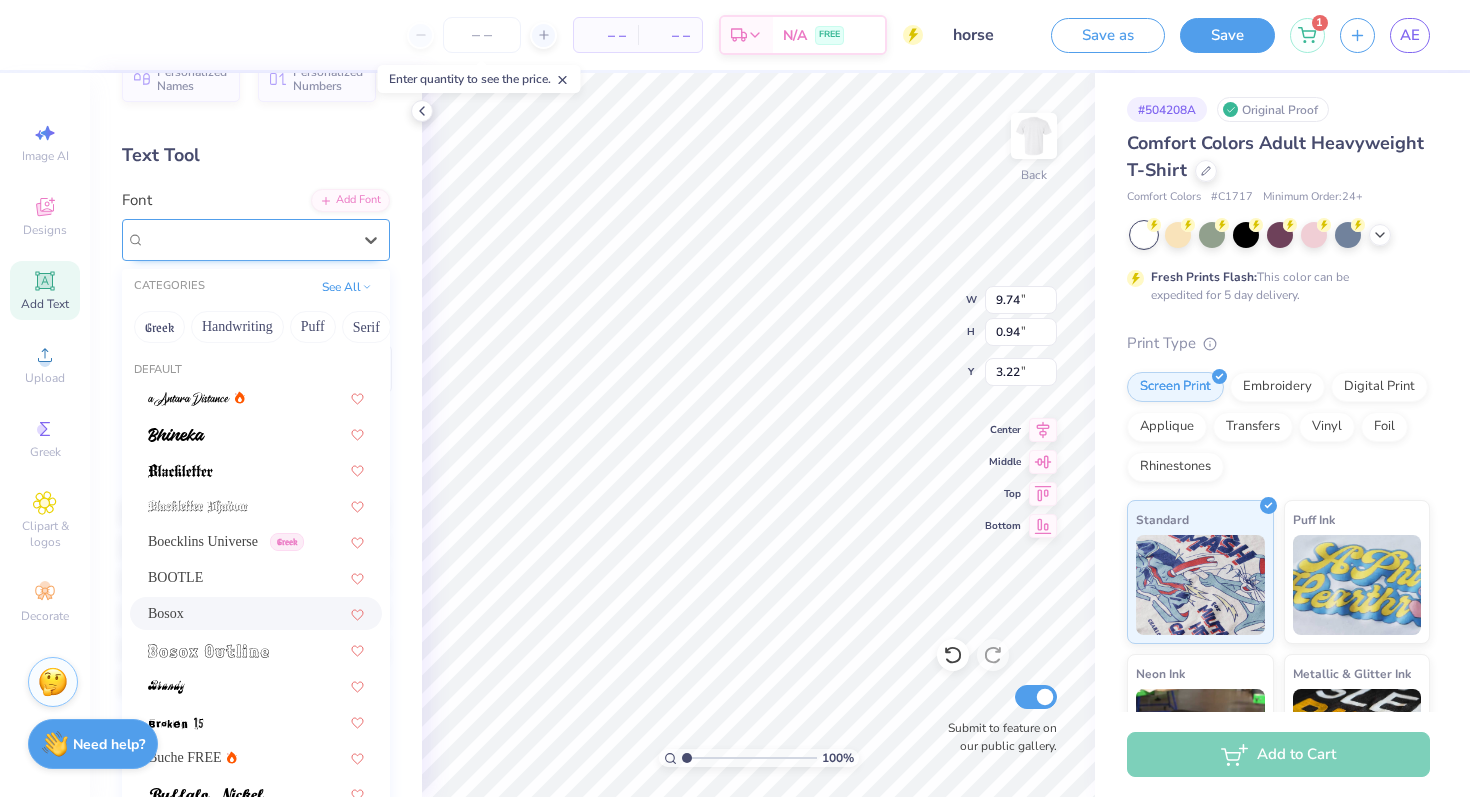click on "Bosox" at bounding box center (248, 239) 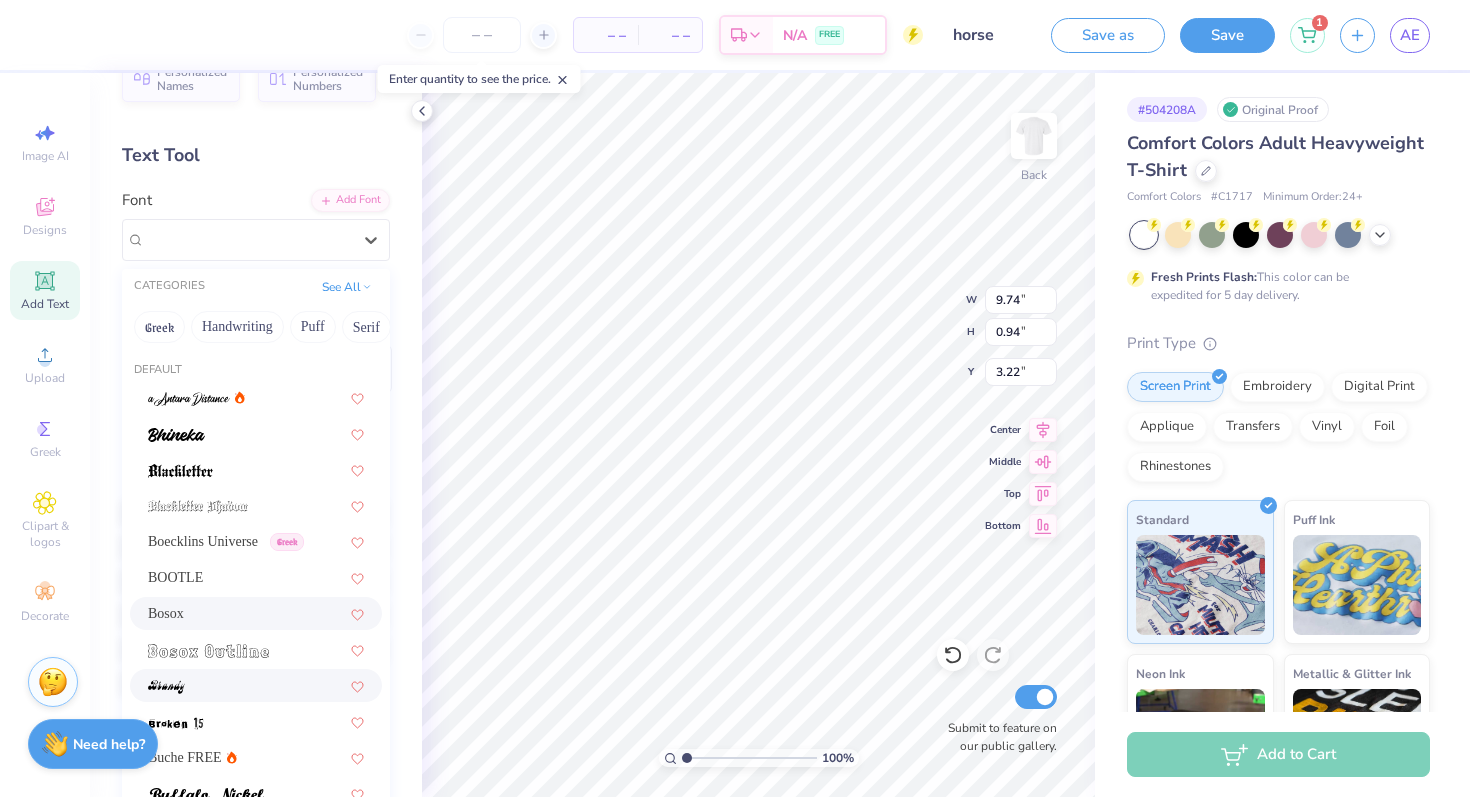 scroll, scrollTop: 0, scrollLeft: 0, axis: both 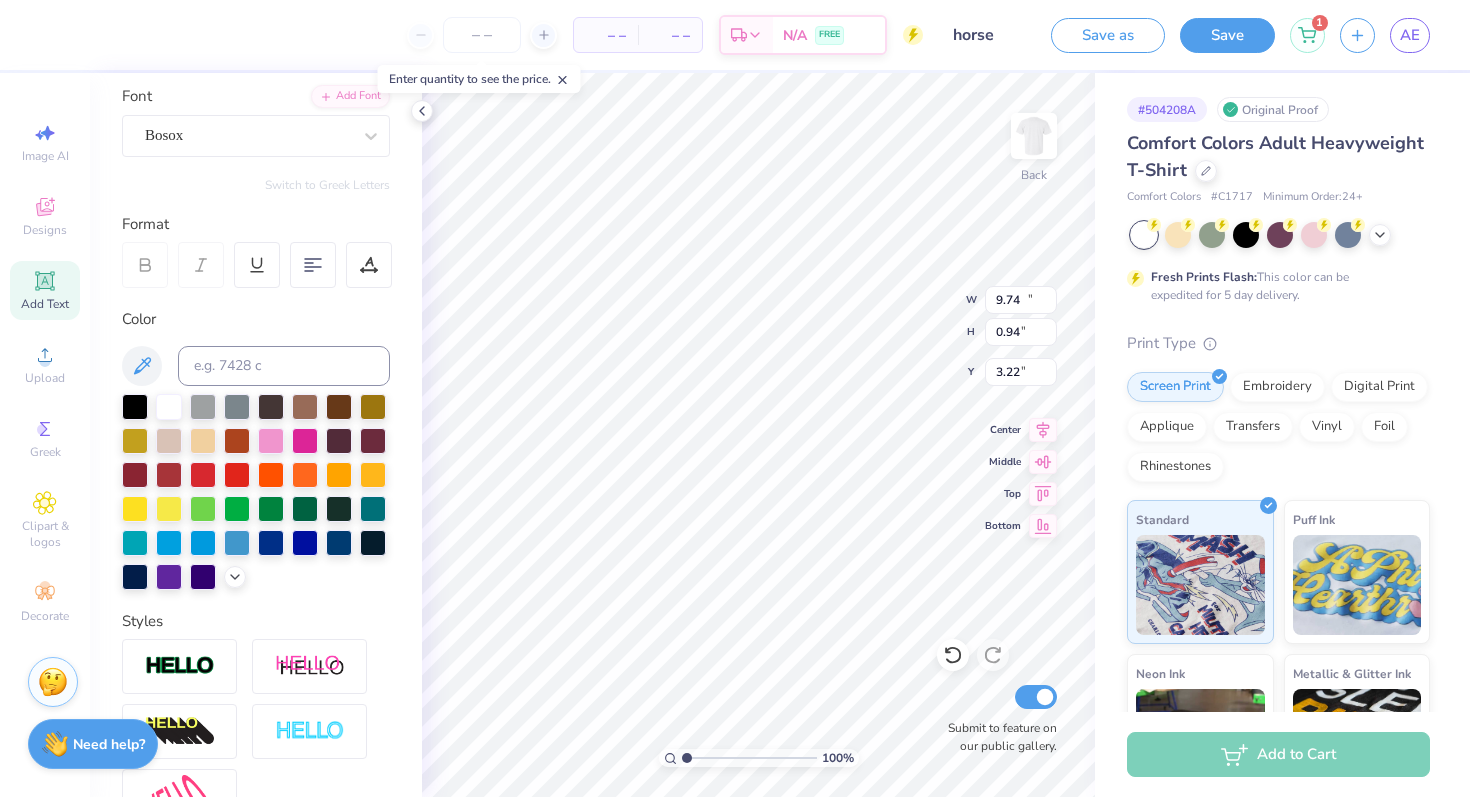 type on "11.77" 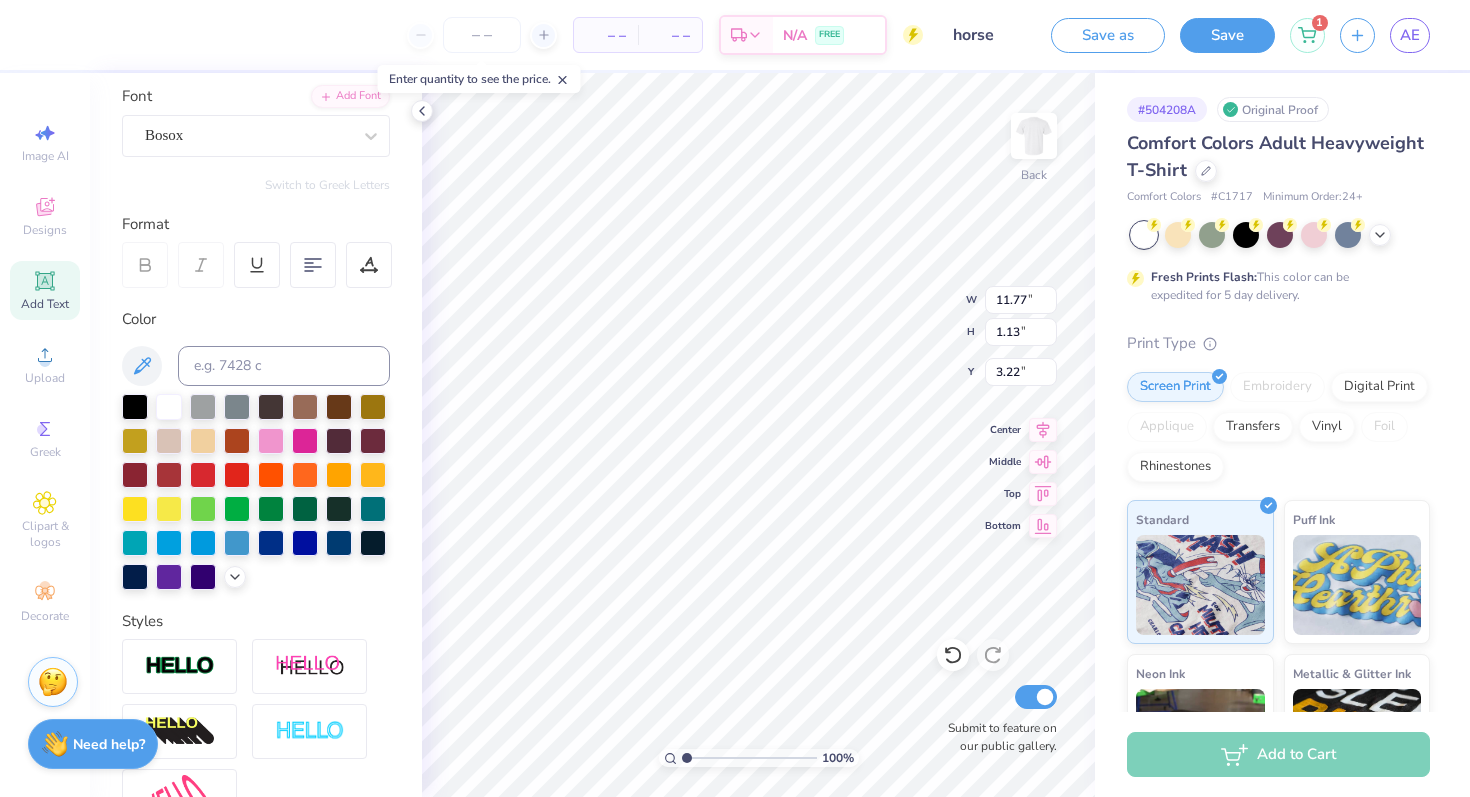 type on "13.70" 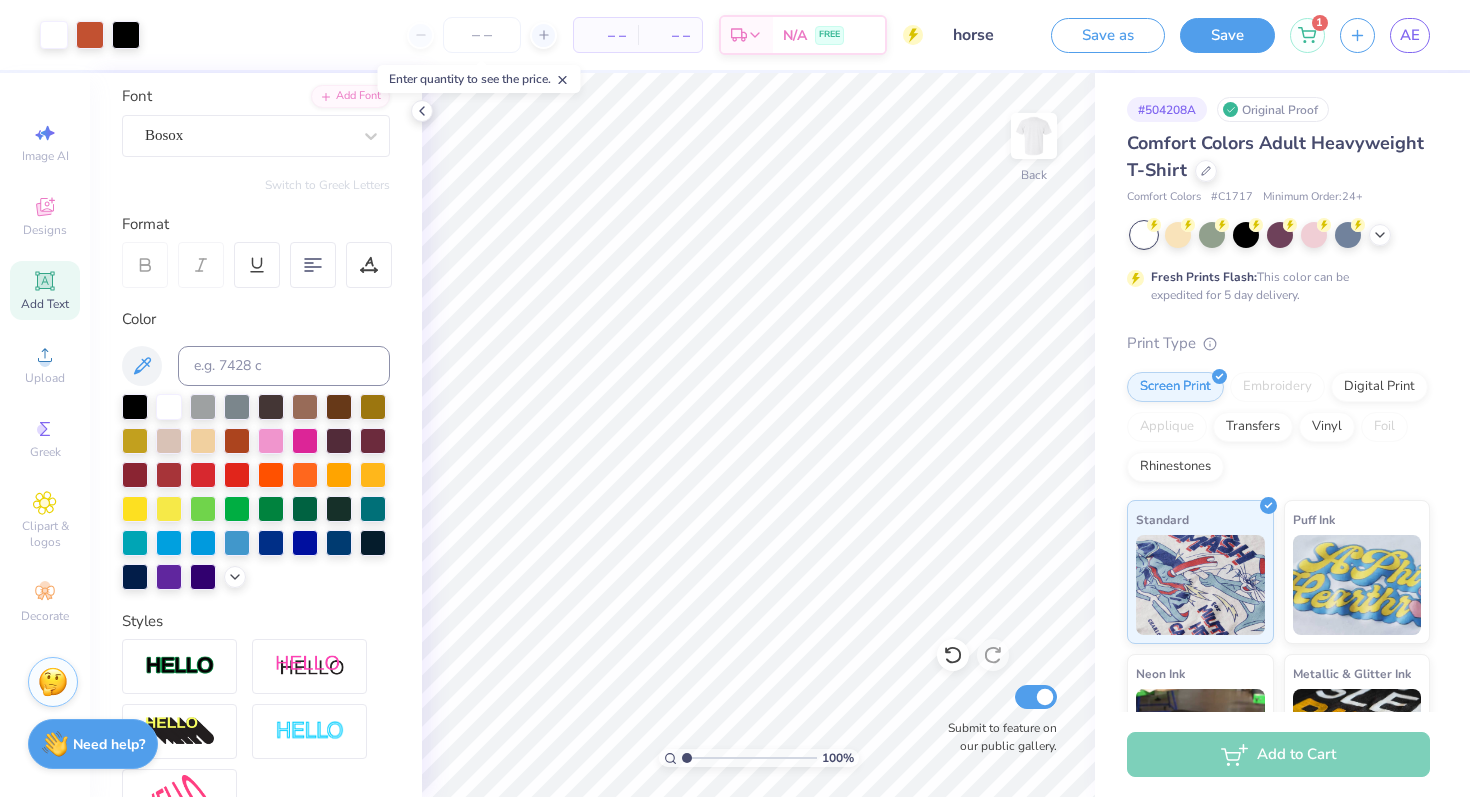 click on "Add Text" at bounding box center (45, 304) 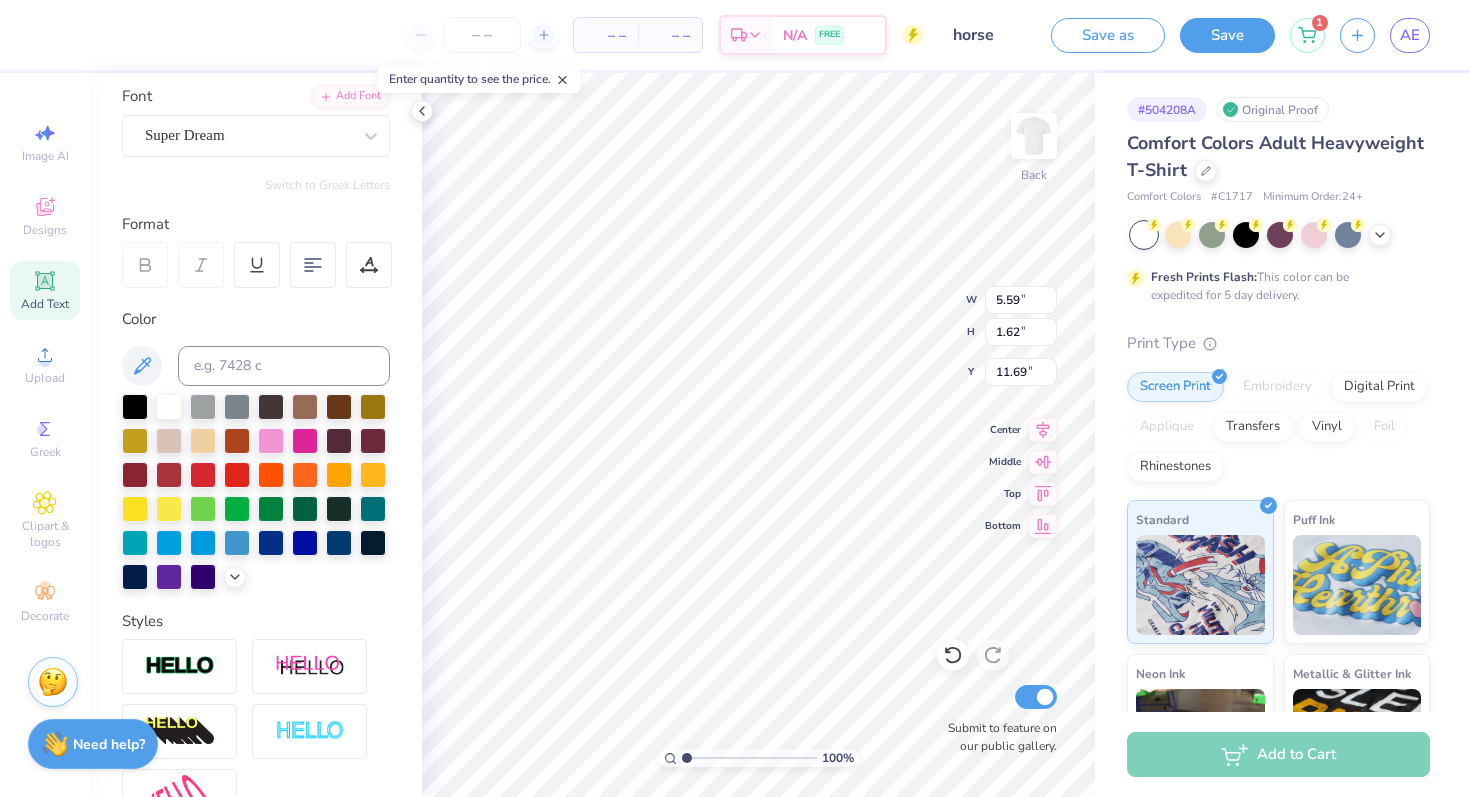 scroll, scrollTop: 0, scrollLeft: 1, axis: horizontal 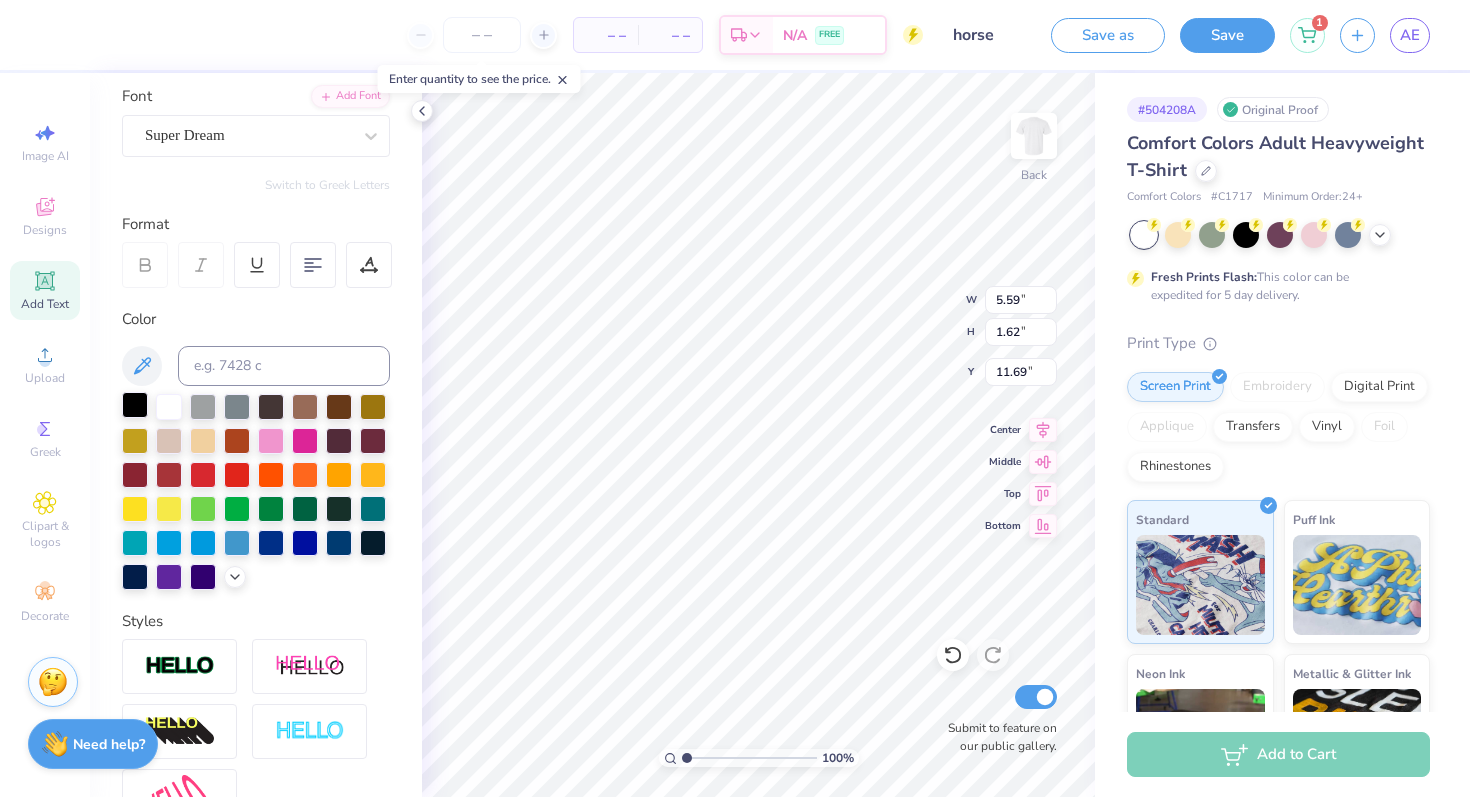 click at bounding box center [135, 405] 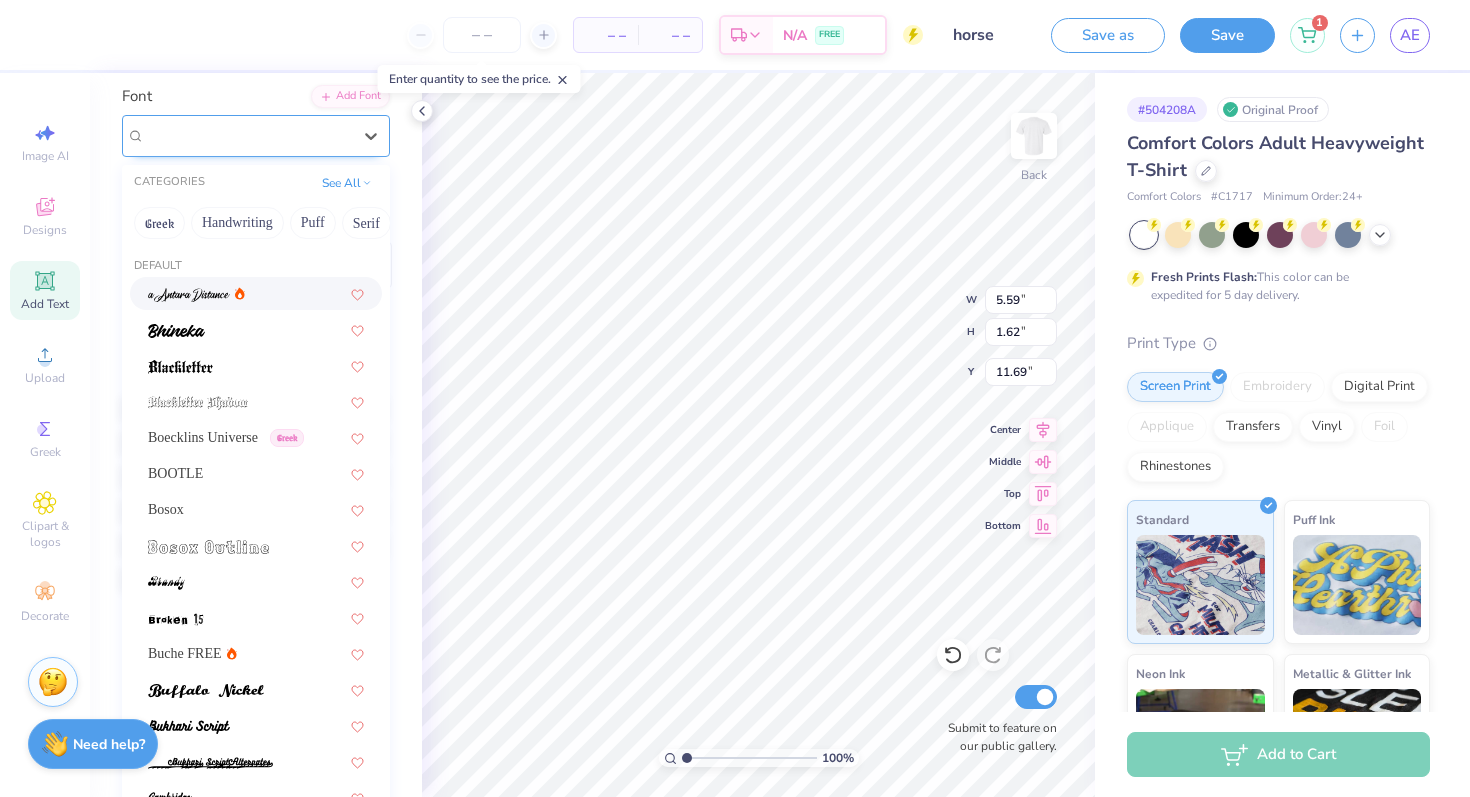 click on "Super Dream" at bounding box center (248, 135) 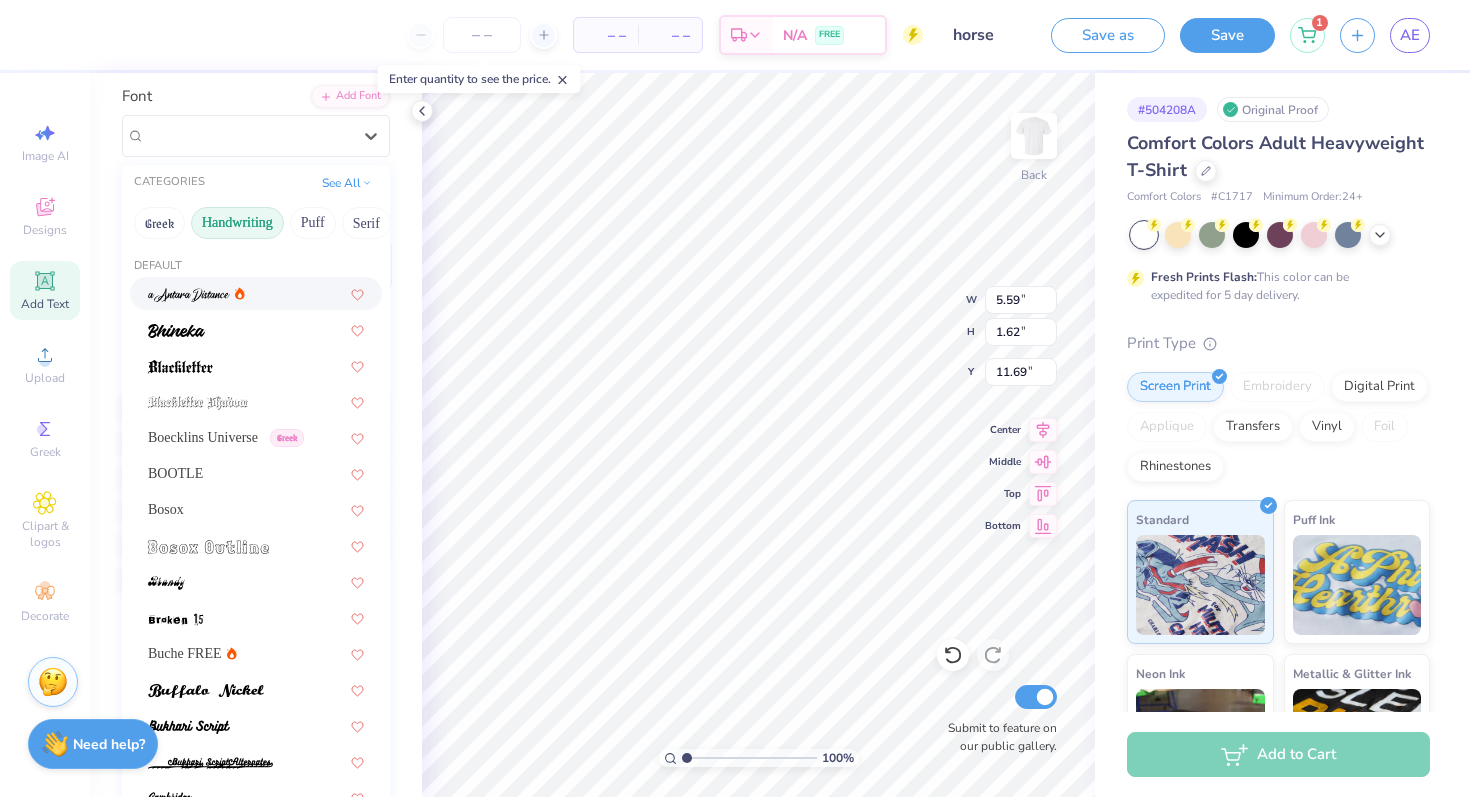 click on "Handwriting" at bounding box center (237, 223) 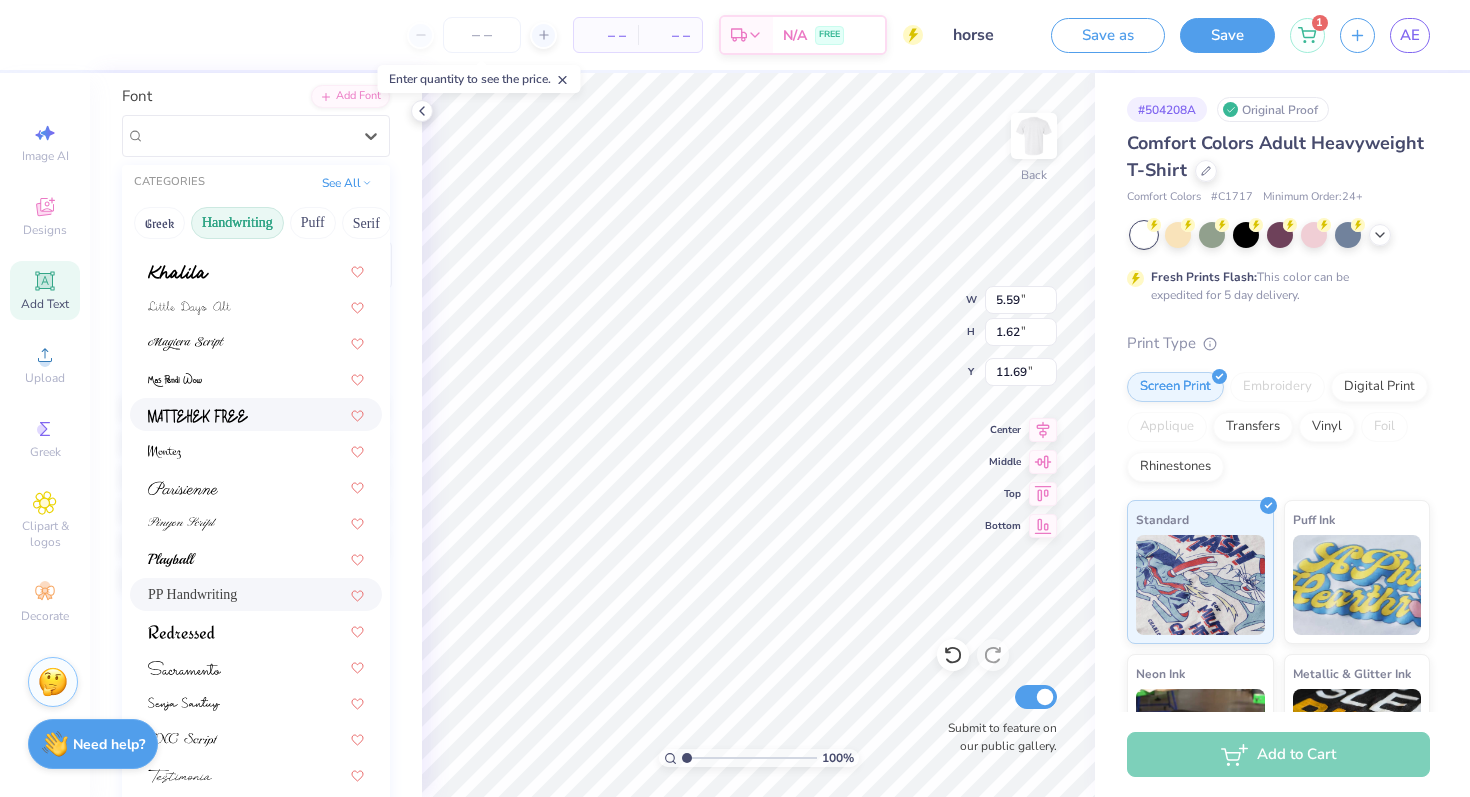 scroll, scrollTop: 454, scrollLeft: 0, axis: vertical 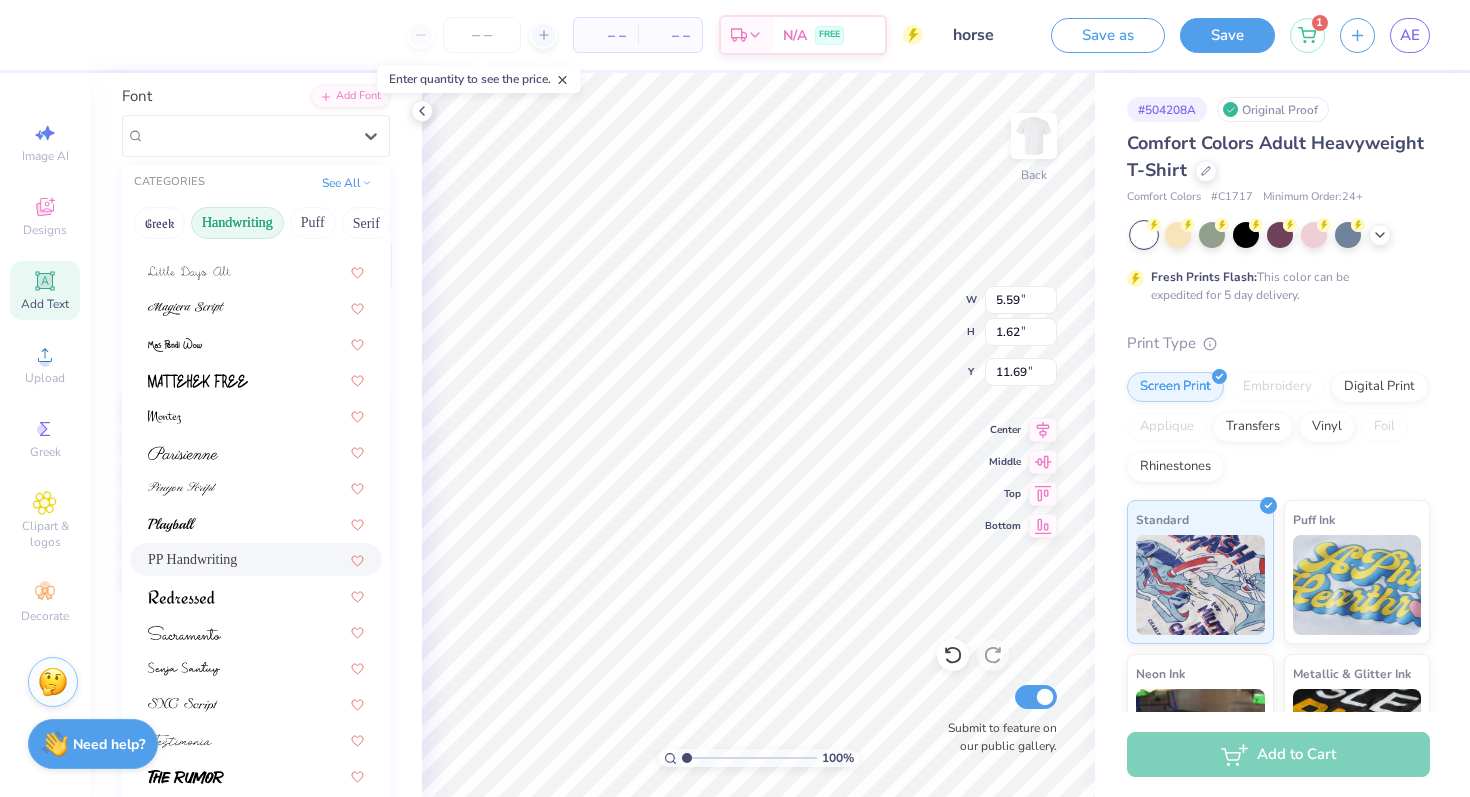 click on "PP Handwriting" at bounding box center (256, 559) 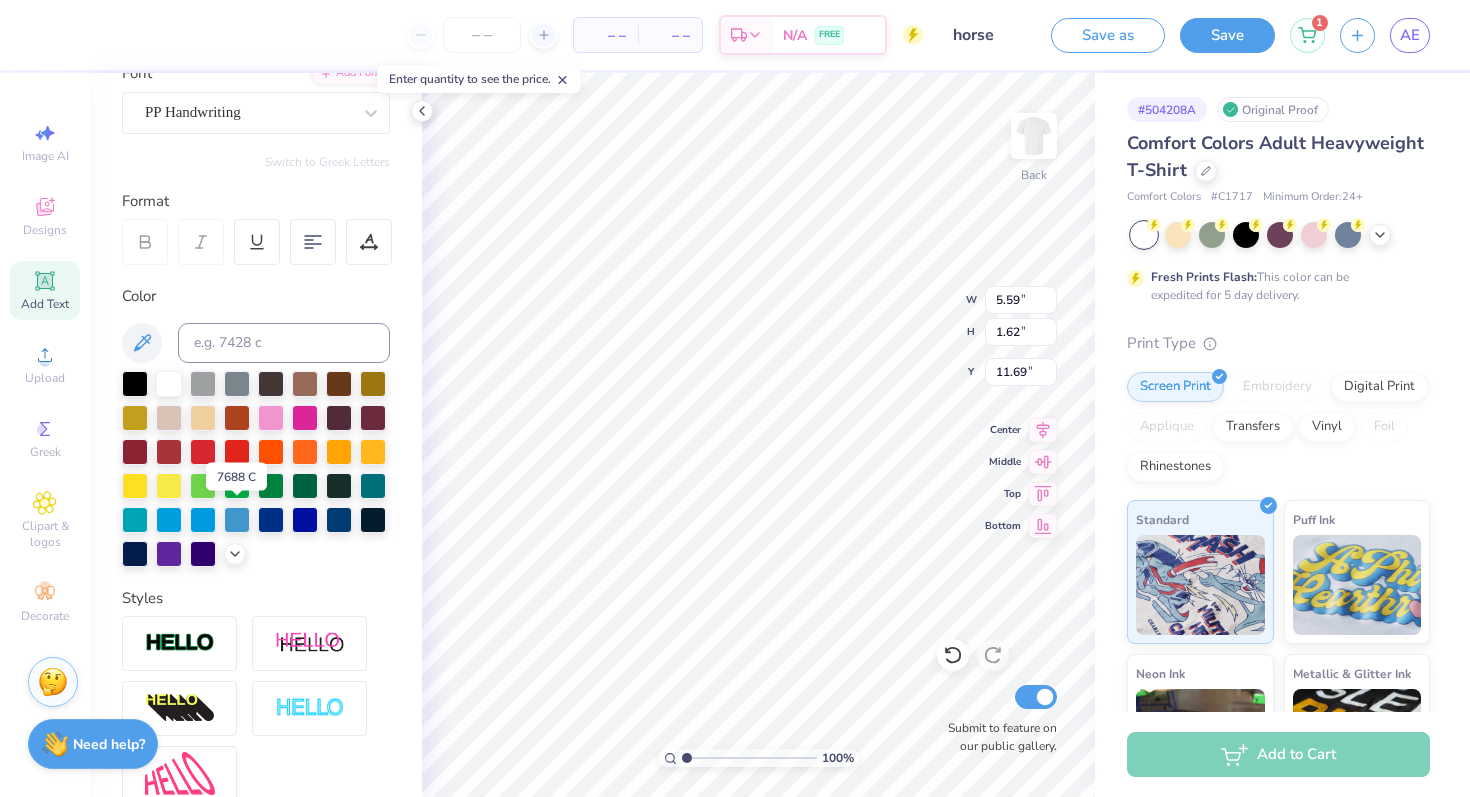 scroll, scrollTop: 173, scrollLeft: 0, axis: vertical 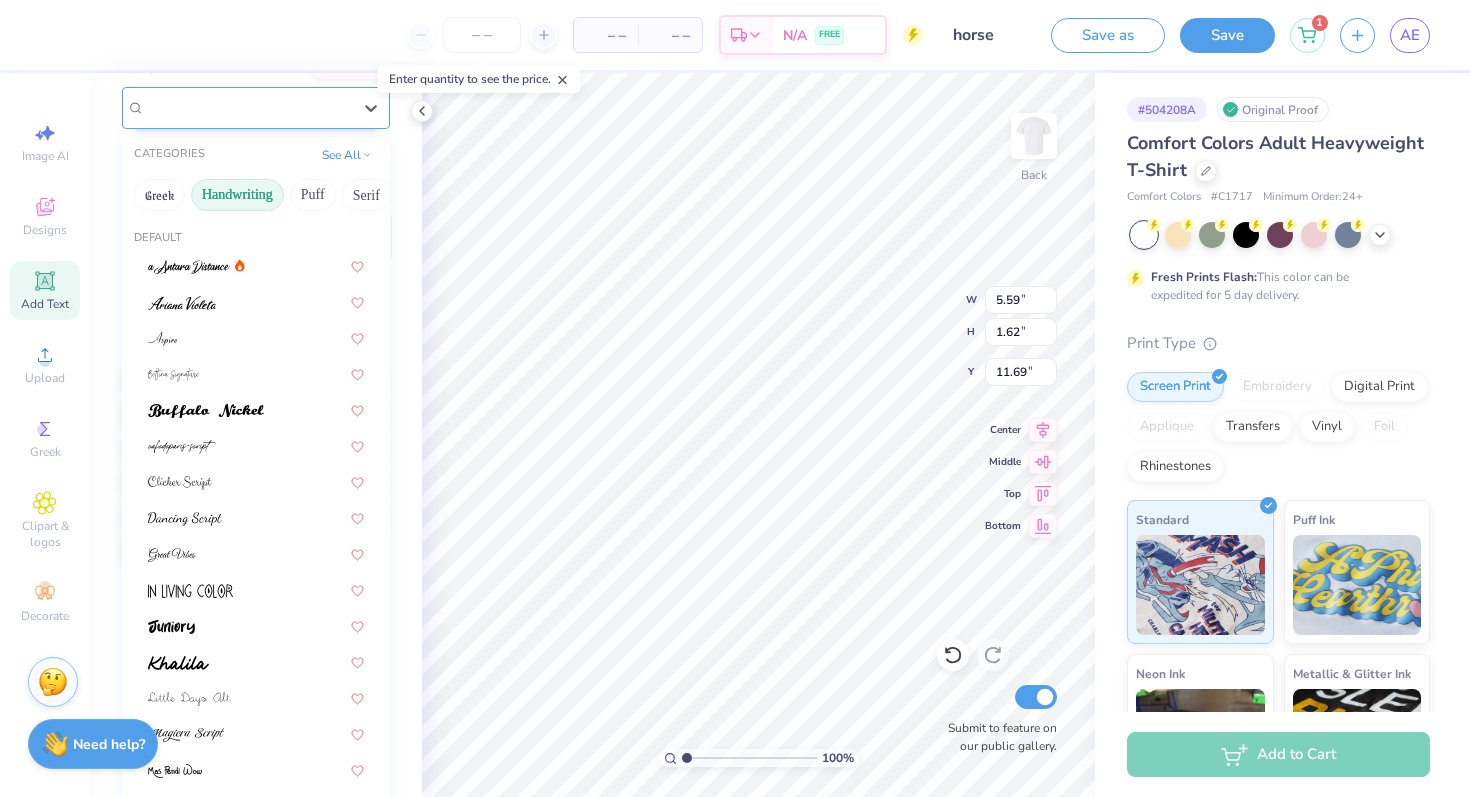 click at bounding box center [248, 107] 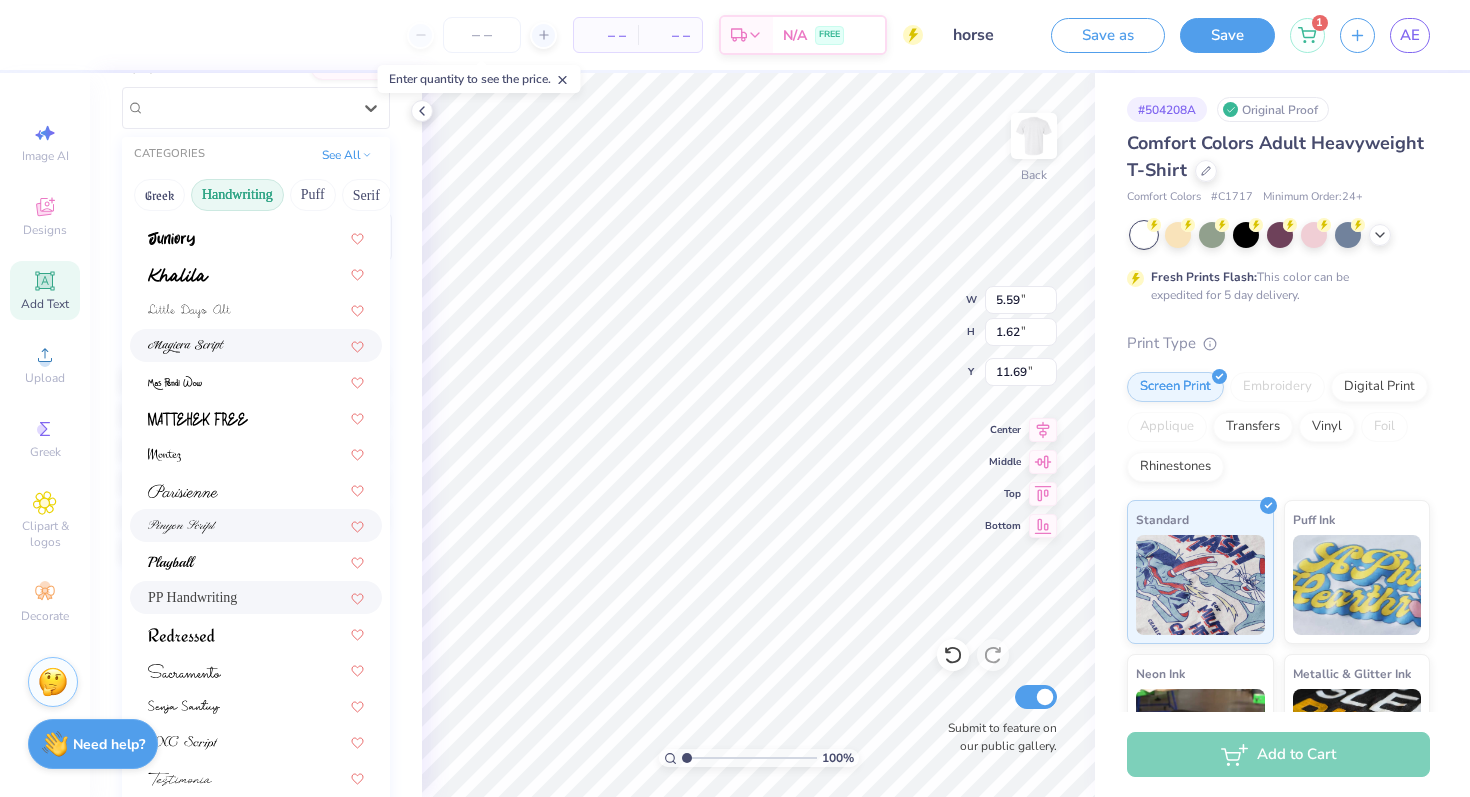 scroll, scrollTop: 454, scrollLeft: 0, axis: vertical 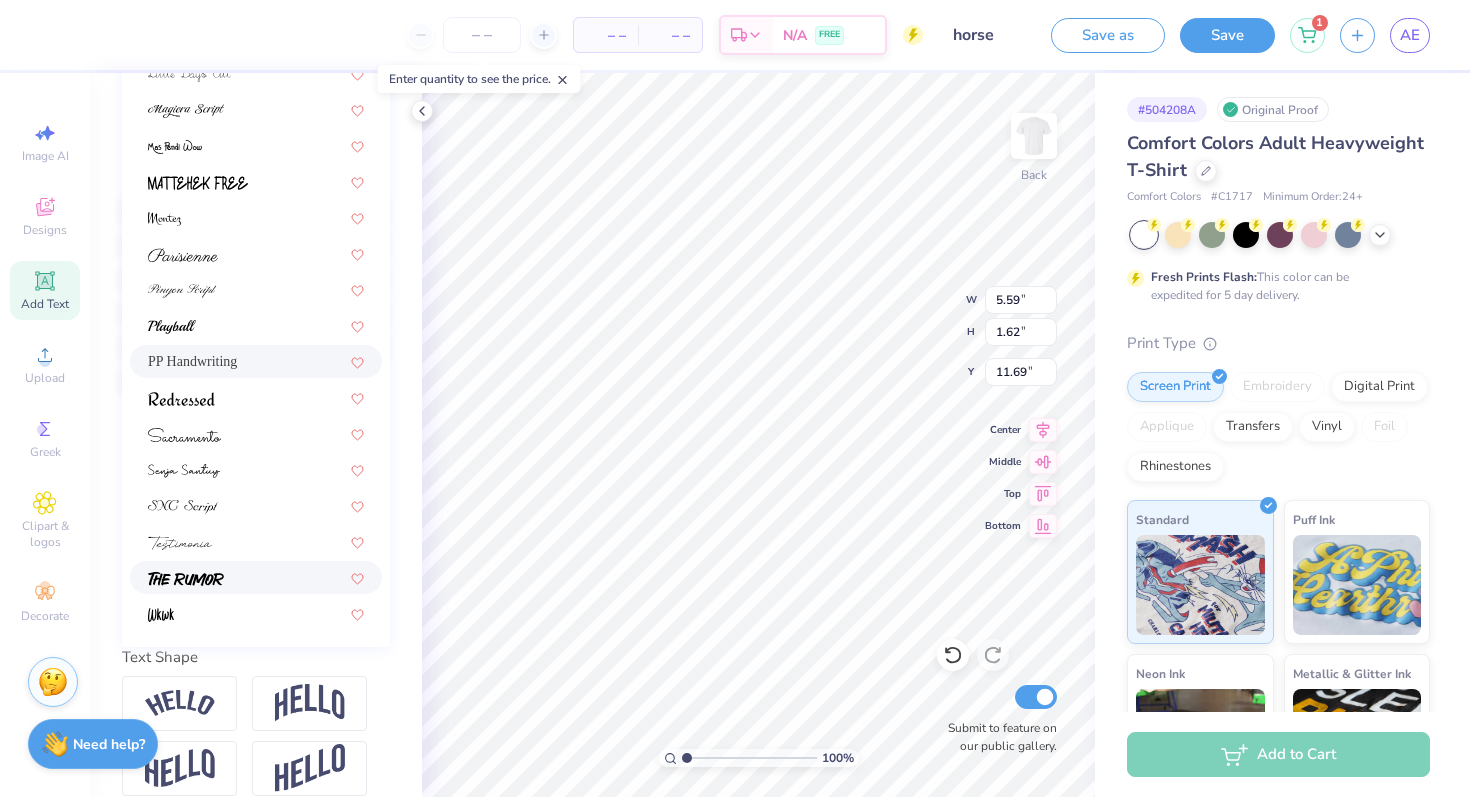 click at bounding box center [256, 577] 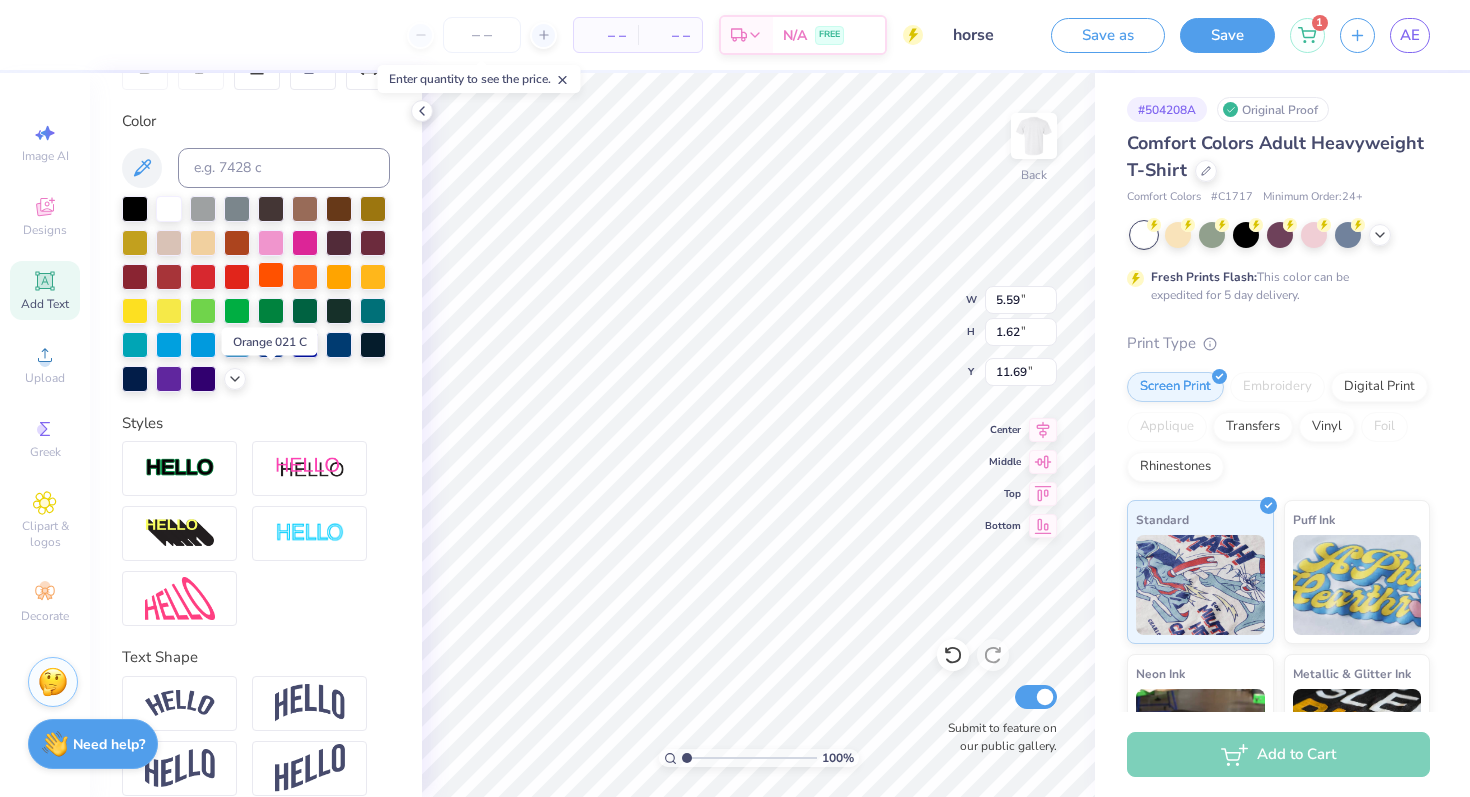 scroll, scrollTop: 134, scrollLeft: 0, axis: vertical 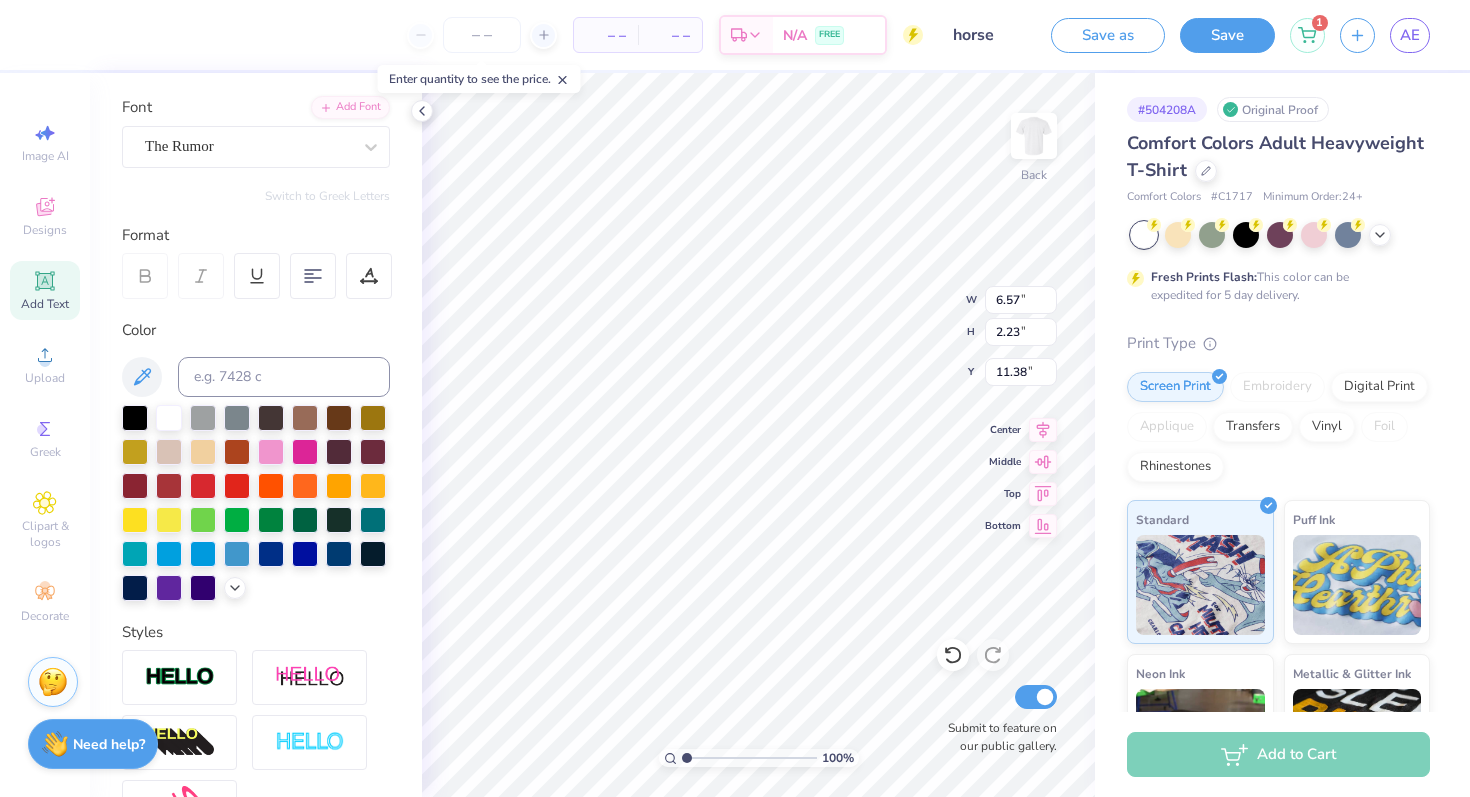type on "5.12" 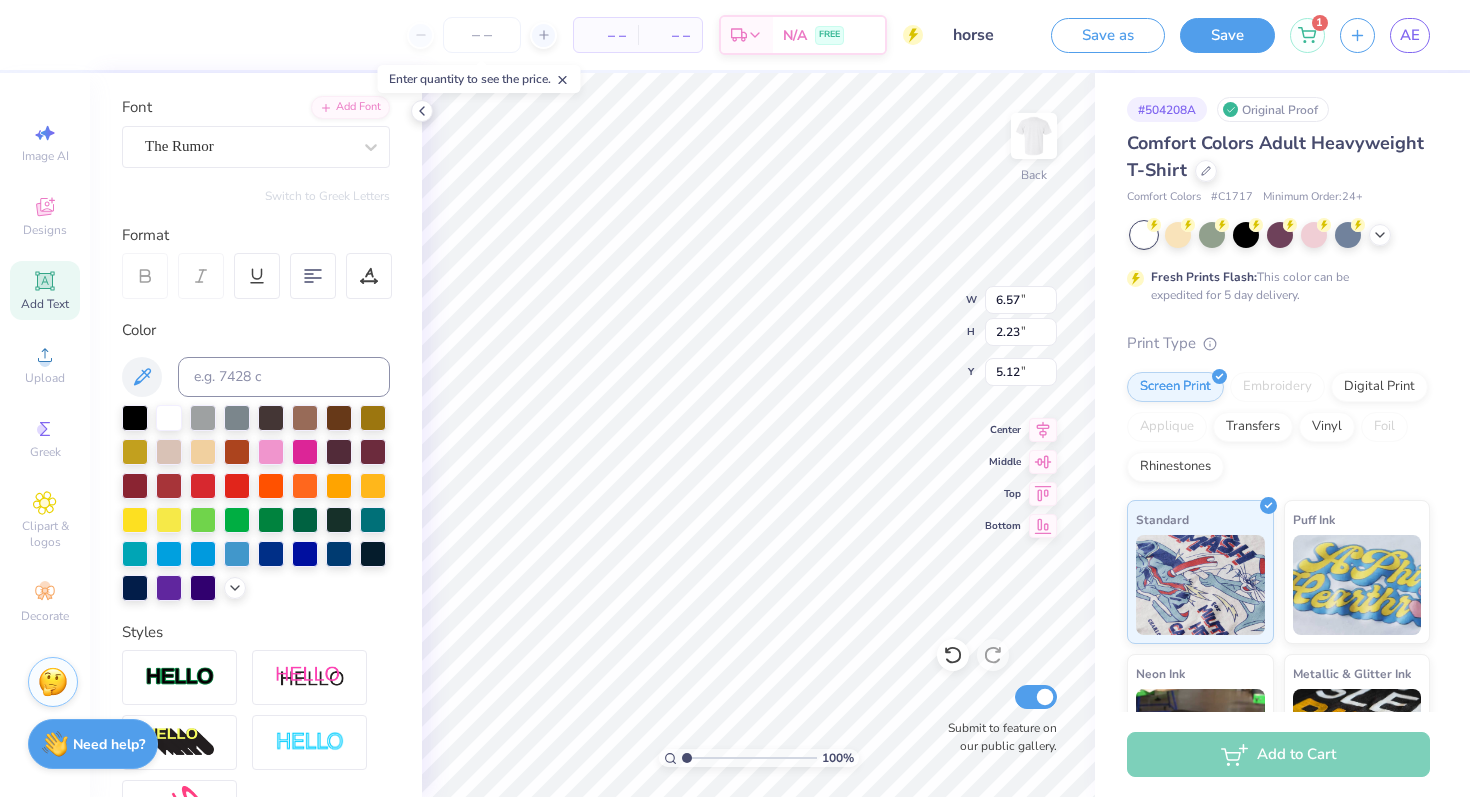 type on "4.99" 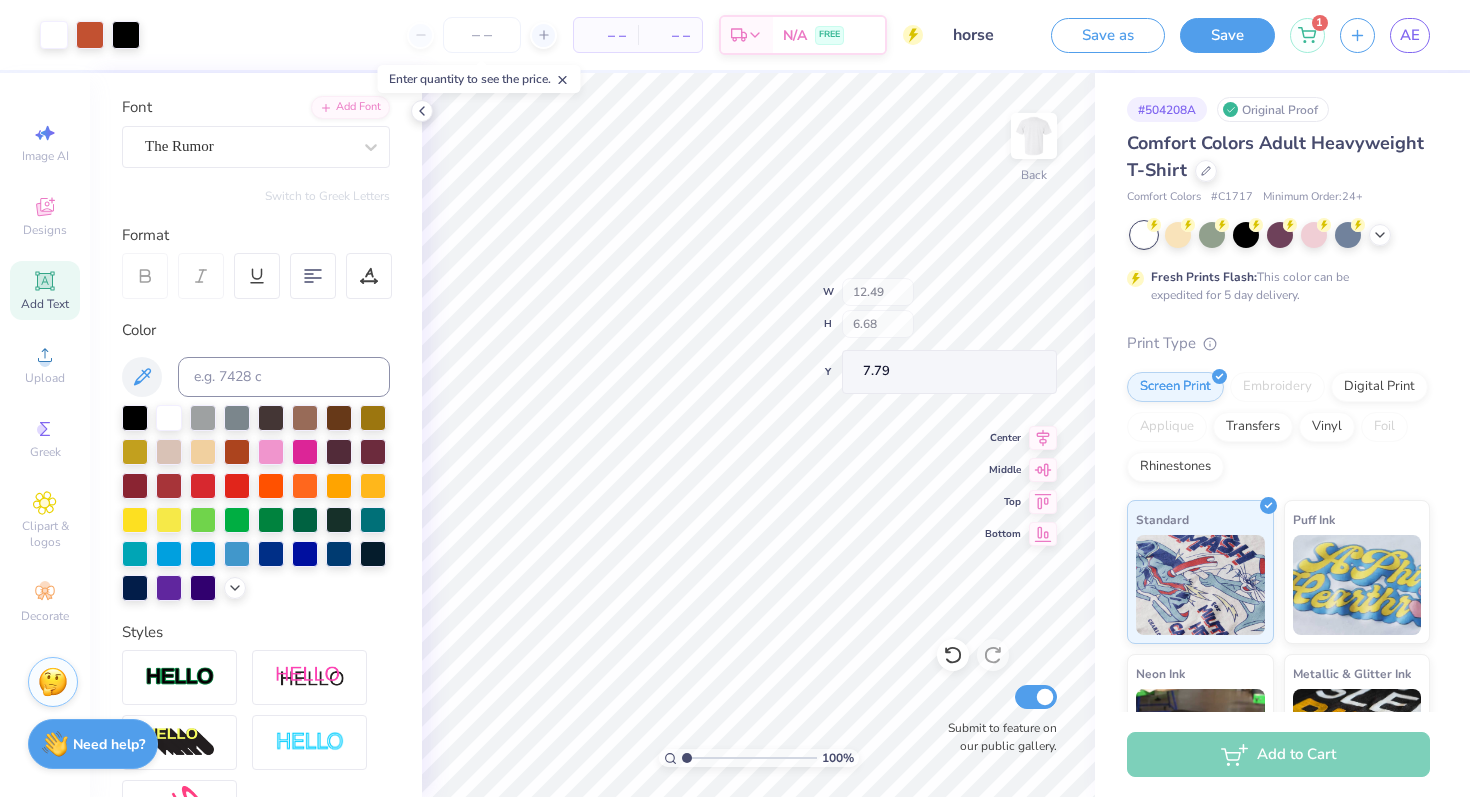 type on "5.82" 